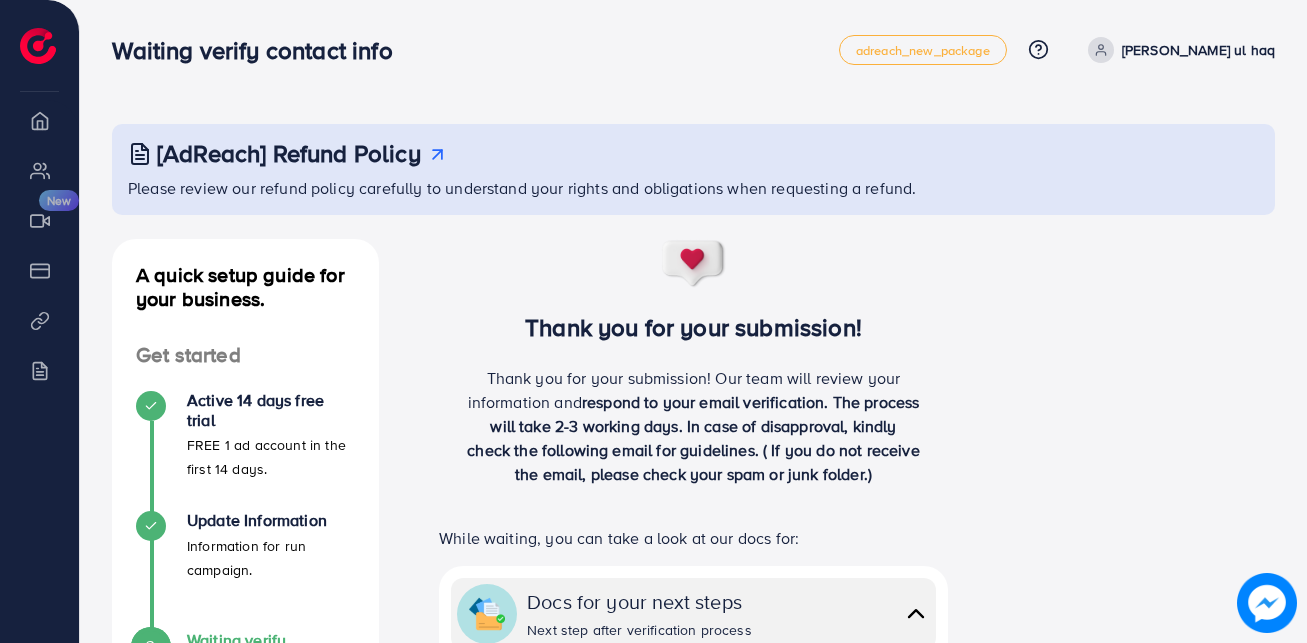 scroll, scrollTop: 0, scrollLeft: 0, axis: both 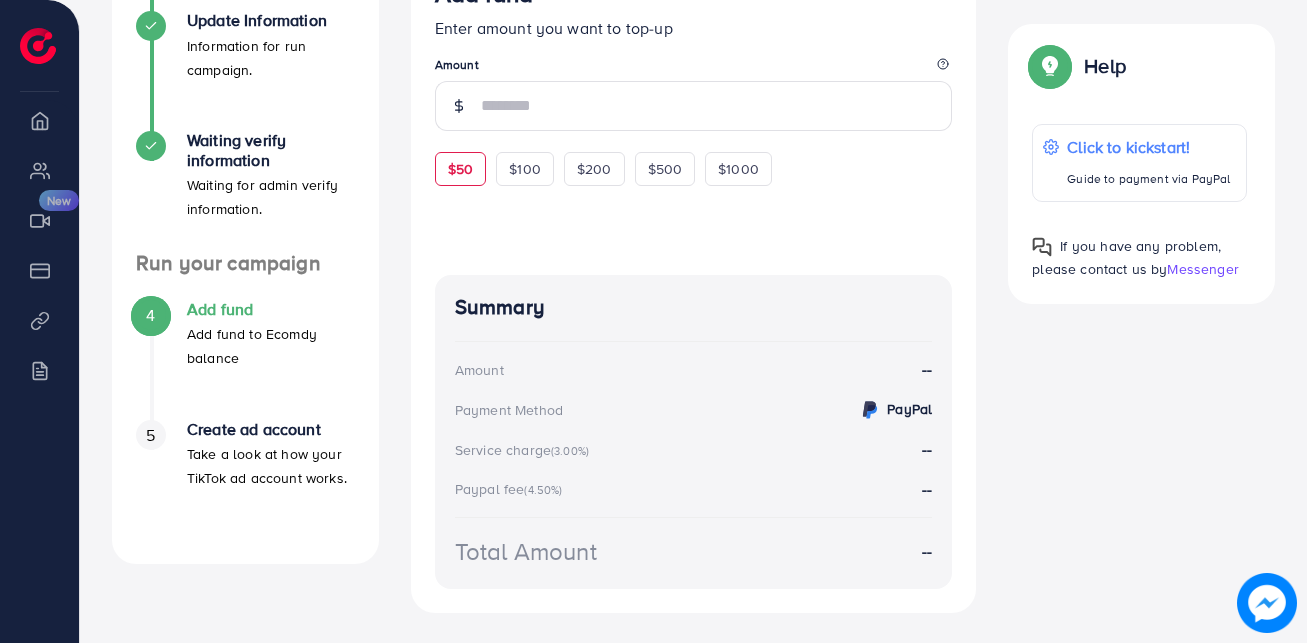 click on "$50" at bounding box center (460, 169) 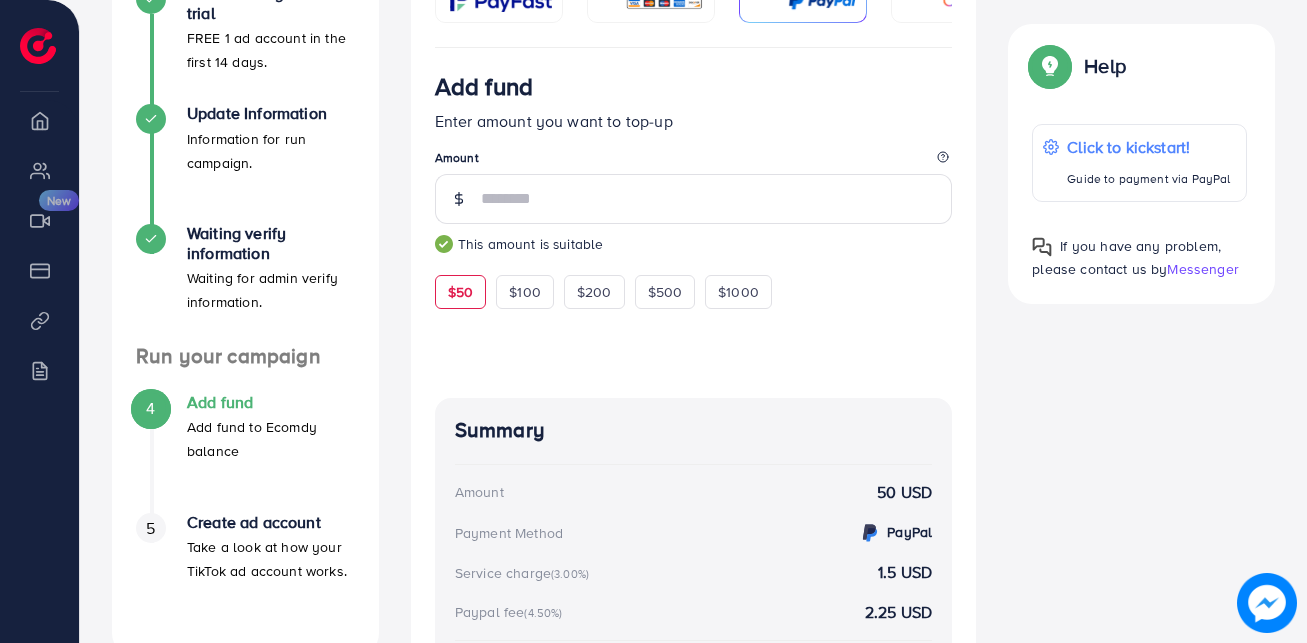 scroll, scrollTop: 200, scrollLeft: 0, axis: vertical 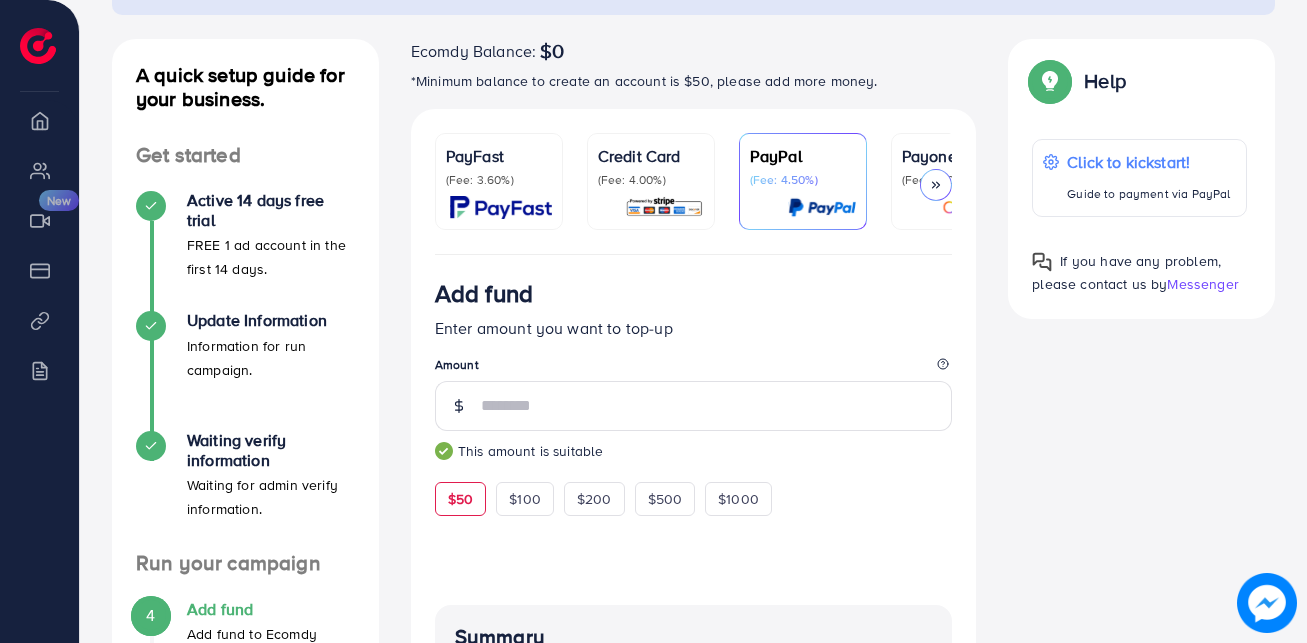 click on "(Fee: 3.60%)" at bounding box center (499, 180) 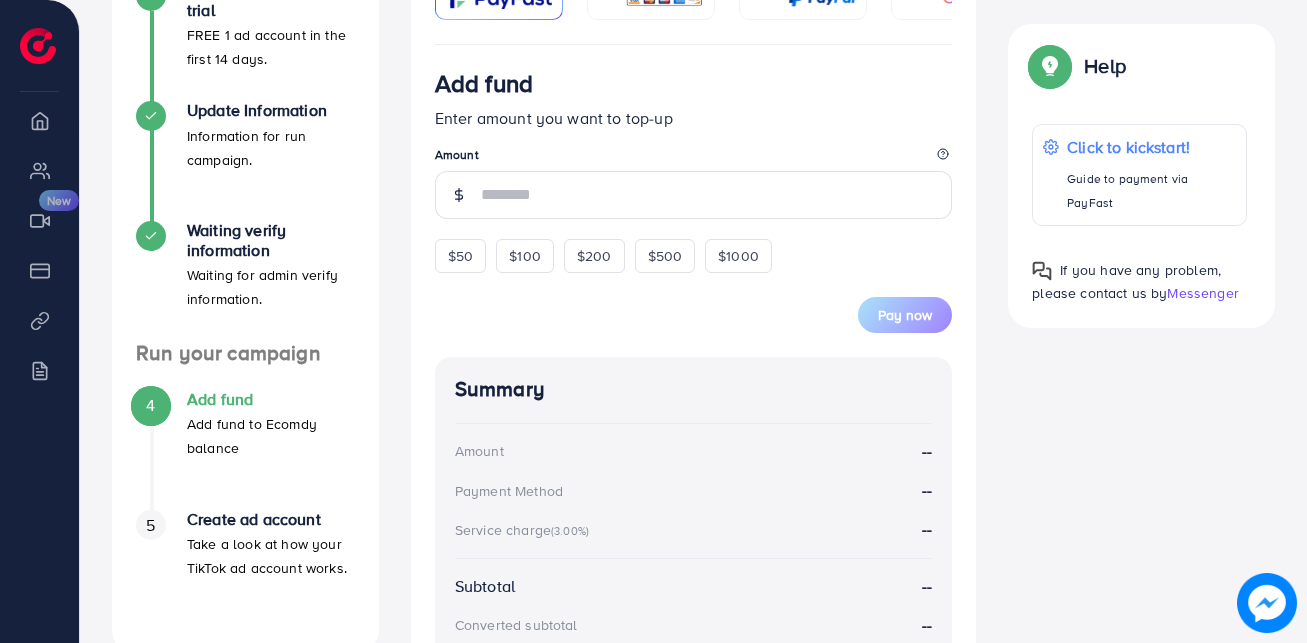 scroll, scrollTop: 400, scrollLeft: 0, axis: vertical 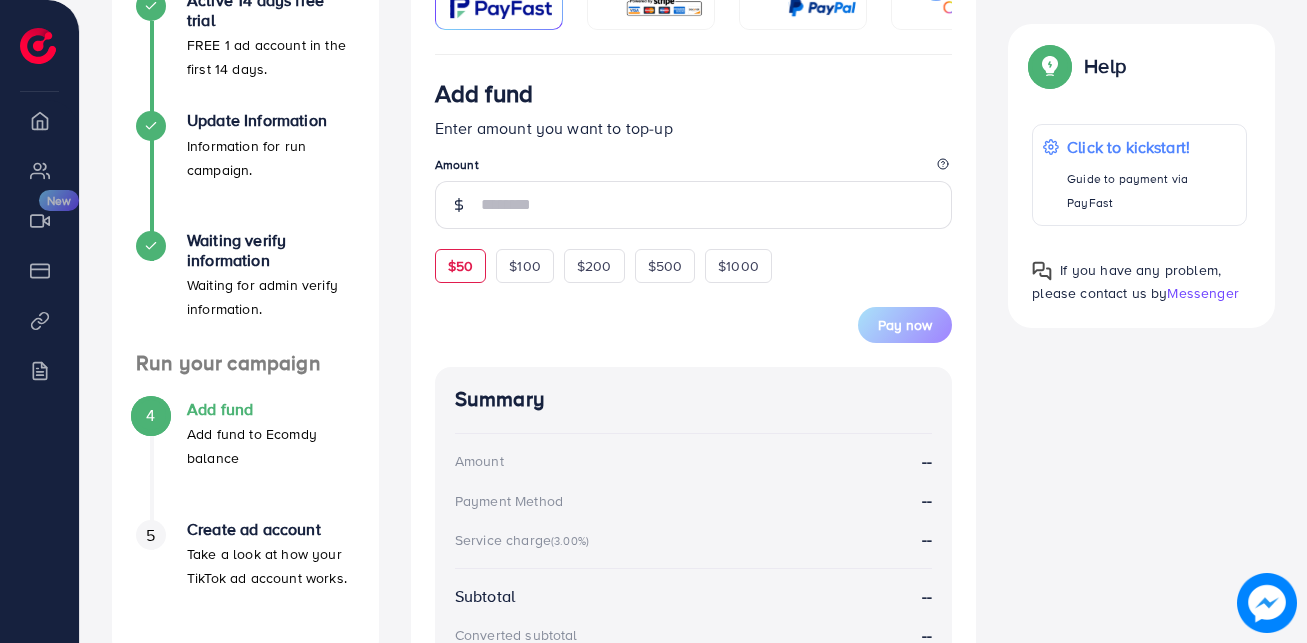 click on "$50" at bounding box center (460, 266) 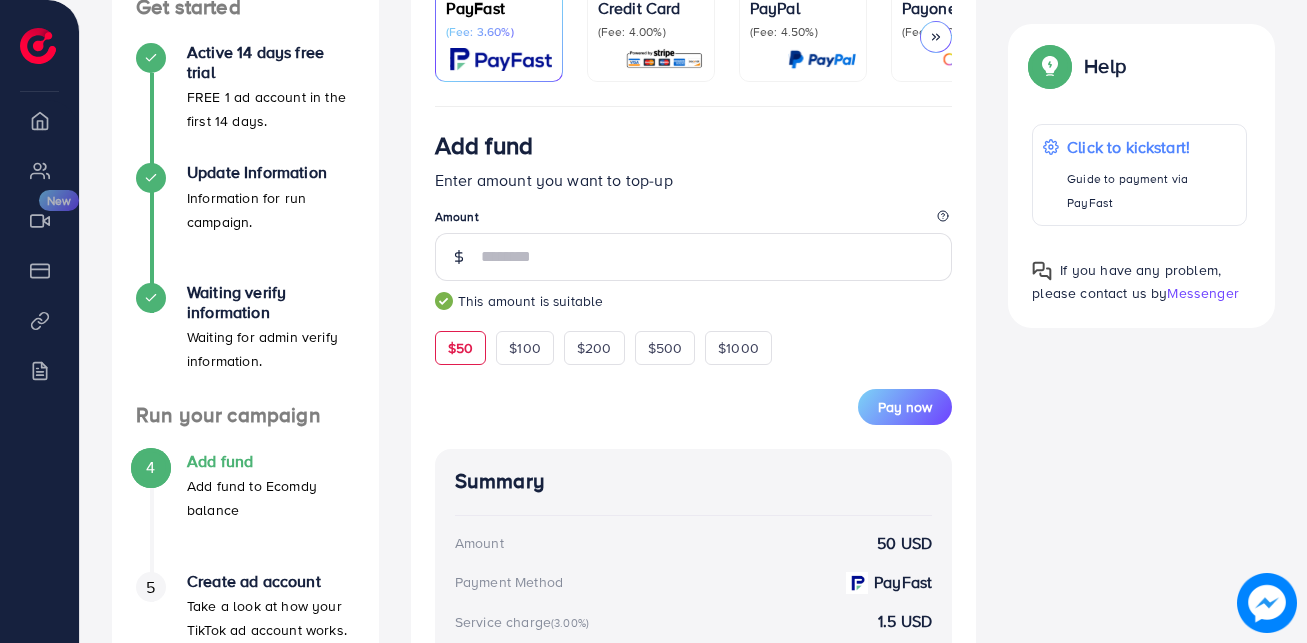 scroll, scrollTop: 270, scrollLeft: 0, axis: vertical 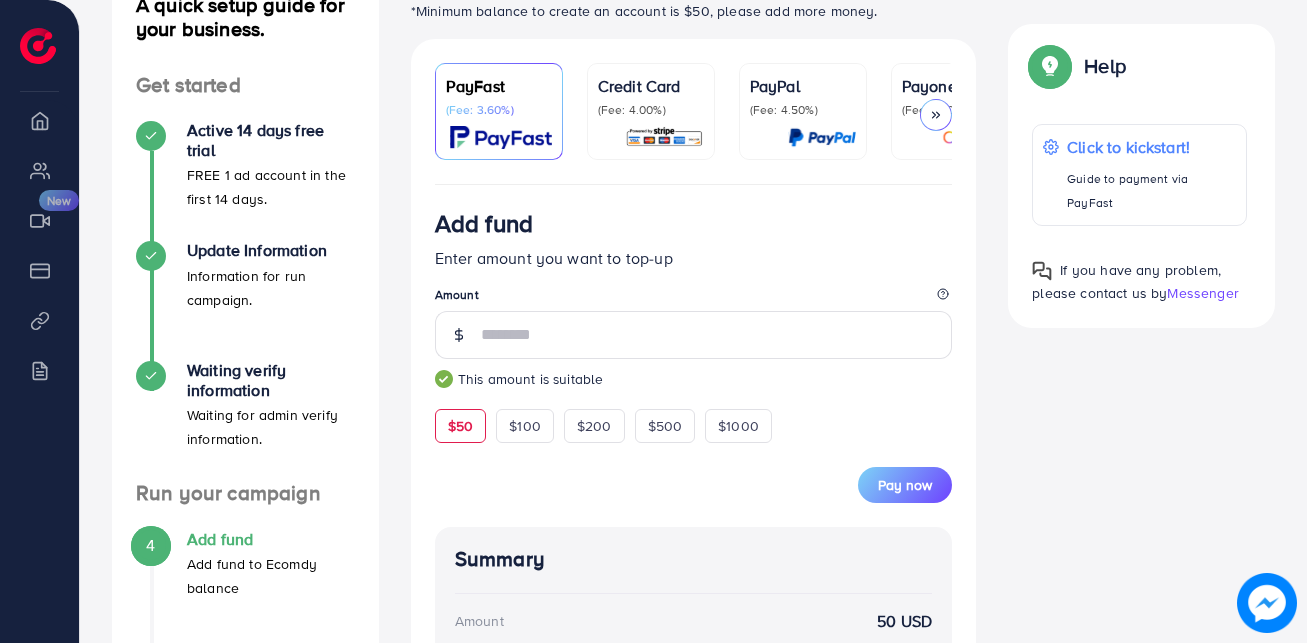 click on "(Fee: 4.00%)" at bounding box center (651, 110) 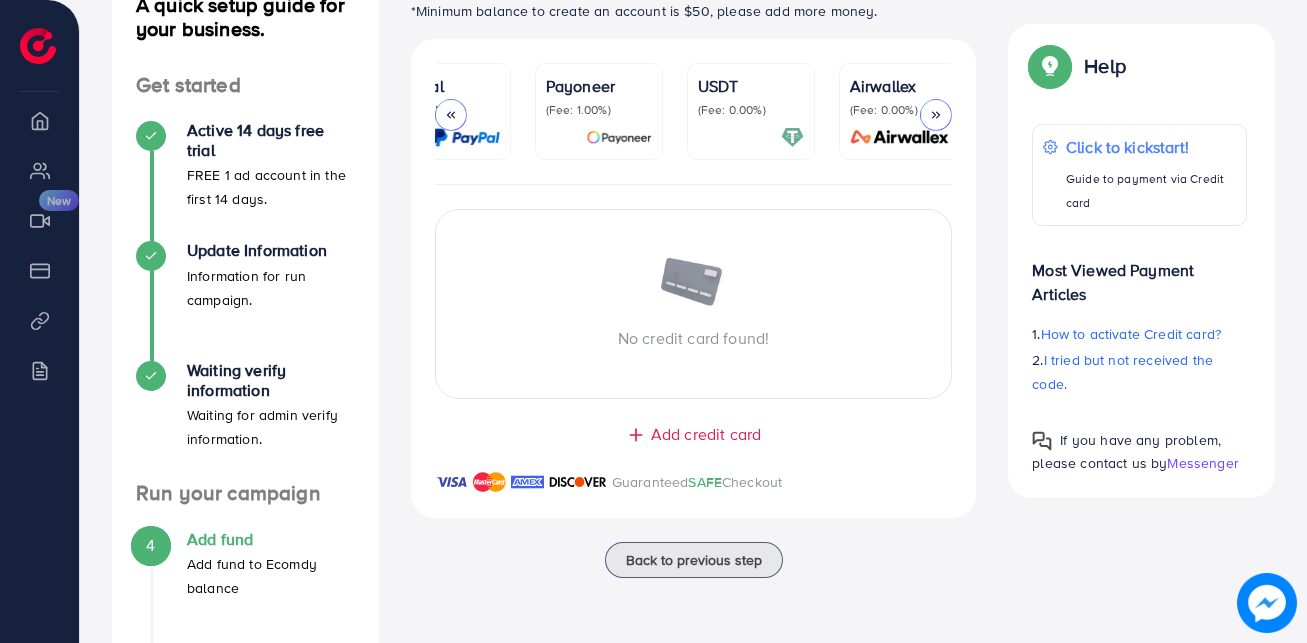 scroll, scrollTop: 0, scrollLeft: 370, axis: horizontal 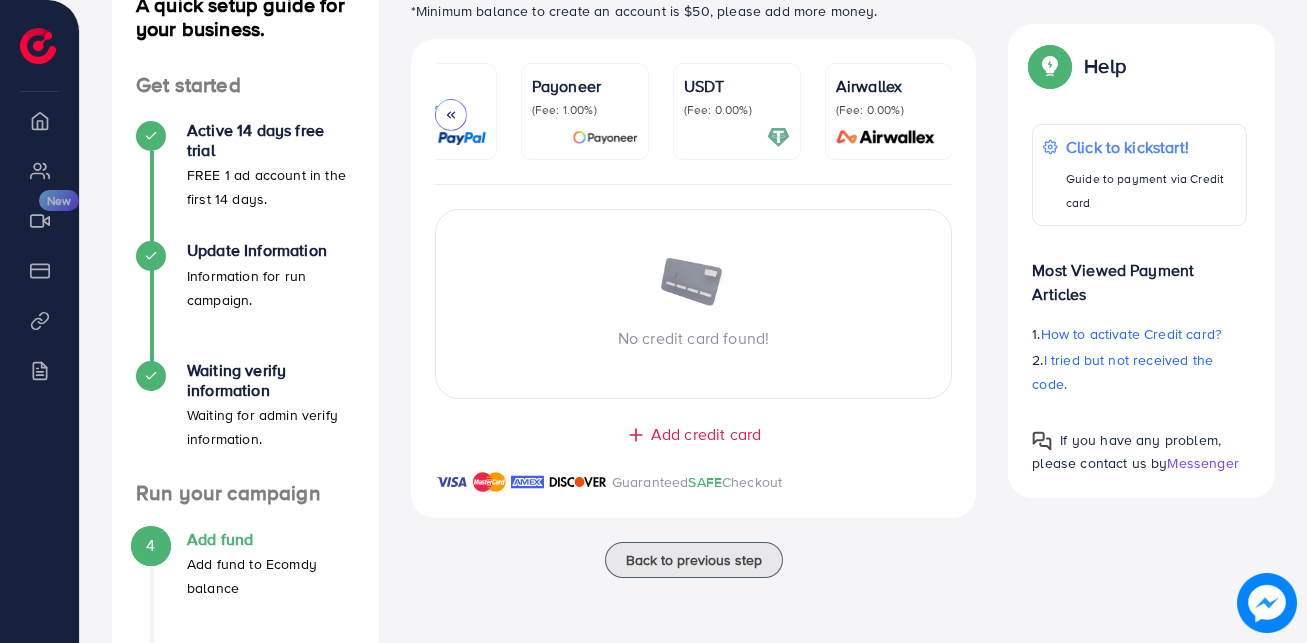 click on "USDT   (Fee: 0.00%)" at bounding box center [737, 111] 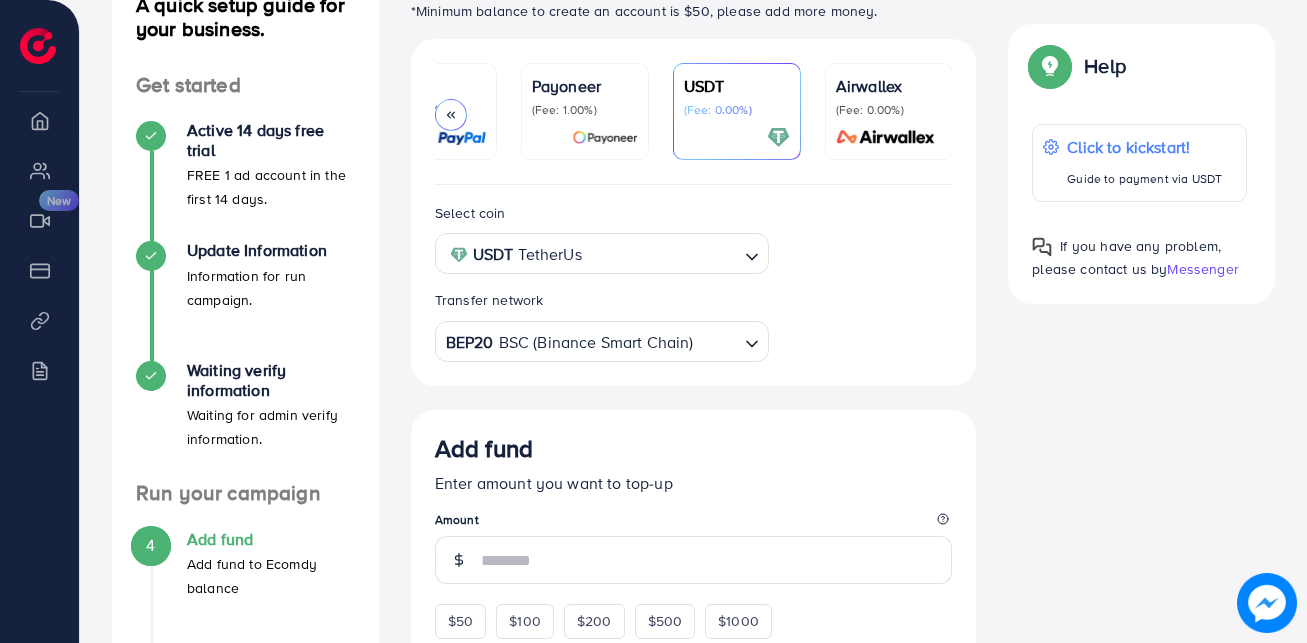 scroll, scrollTop: 370, scrollLeft: 0, axis: vertical 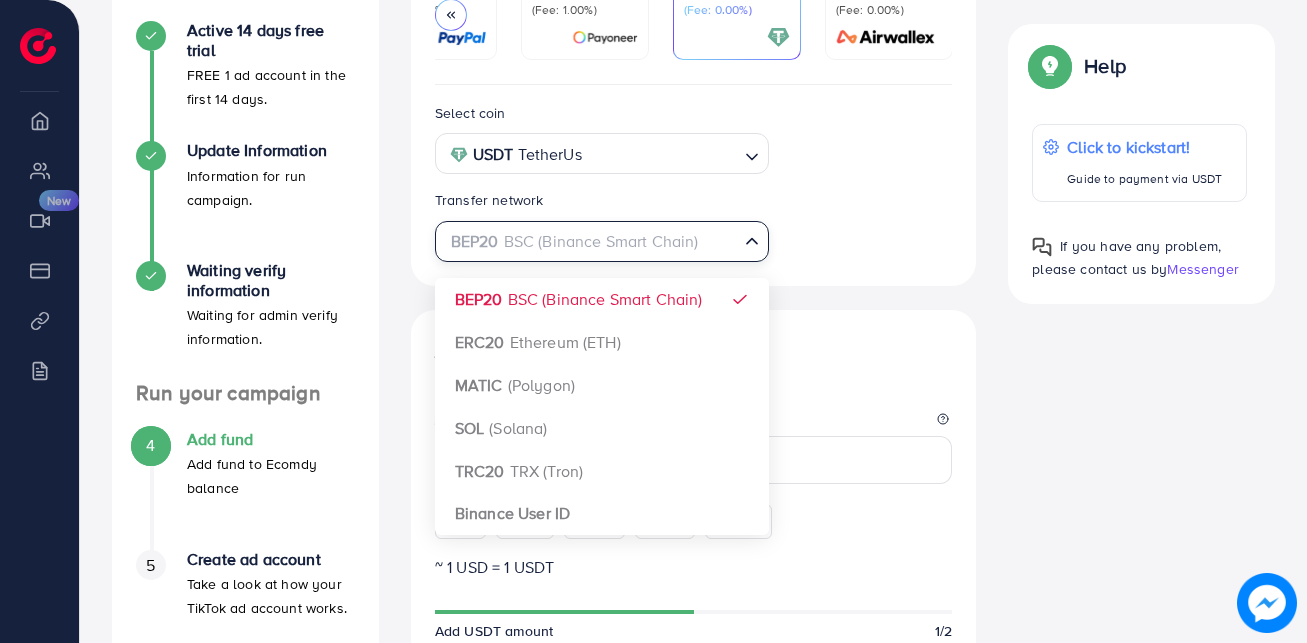 click at bounding box center (590, 241) 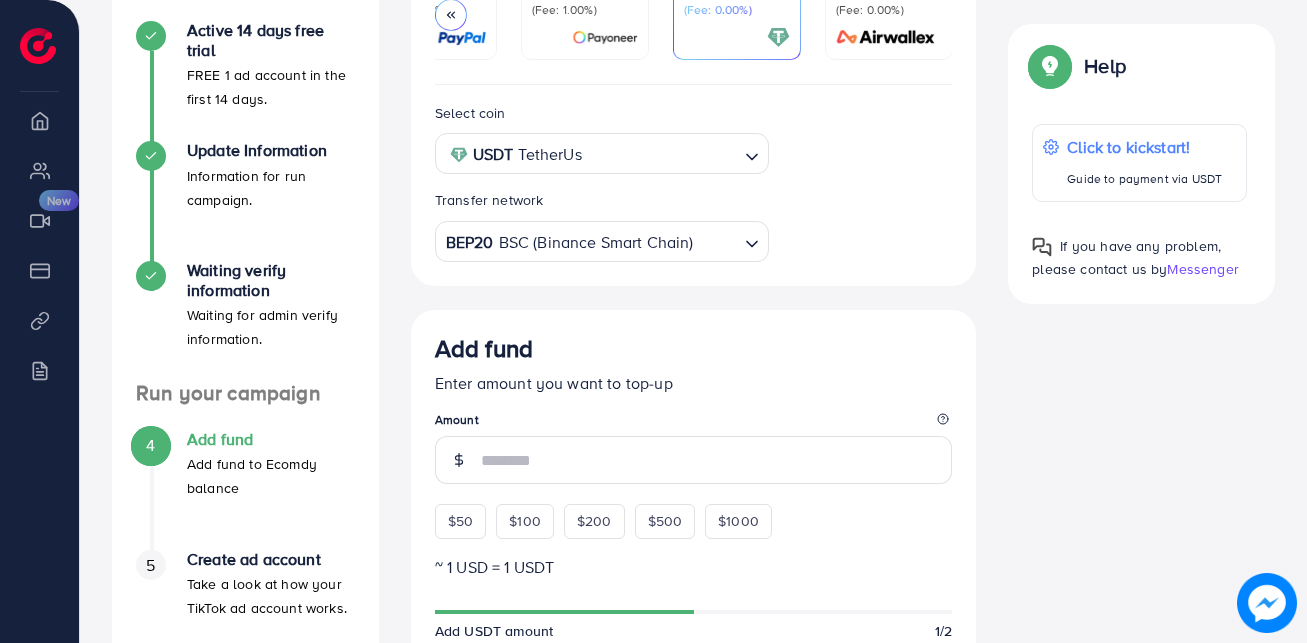 click on "Select coin   USDT TetherUs           Loading...     Transfer network   BEP20 BSC (Binance Smart Chain)           Loading...     BEP20 BSC (Binance Smart Chain) ERC20 Ethereum (ETH) MATIC (Polygon) SOL (Solana) TRC20 TRX (Tron) Binance User ID        Add fund  Enter amount you want to top-up Amount $50 $100 $200 $500 $1000  ~ 1 USD = 1 USDT   Add USDT amount  1/2 5% 10% 15% 20%  Continue   Summary   Amount   --   Payment Method   --   Coin type   --   Service charge   (3.00%)   --   Transfer network   --   Total Amount   --" at bounding box center [694, 628] 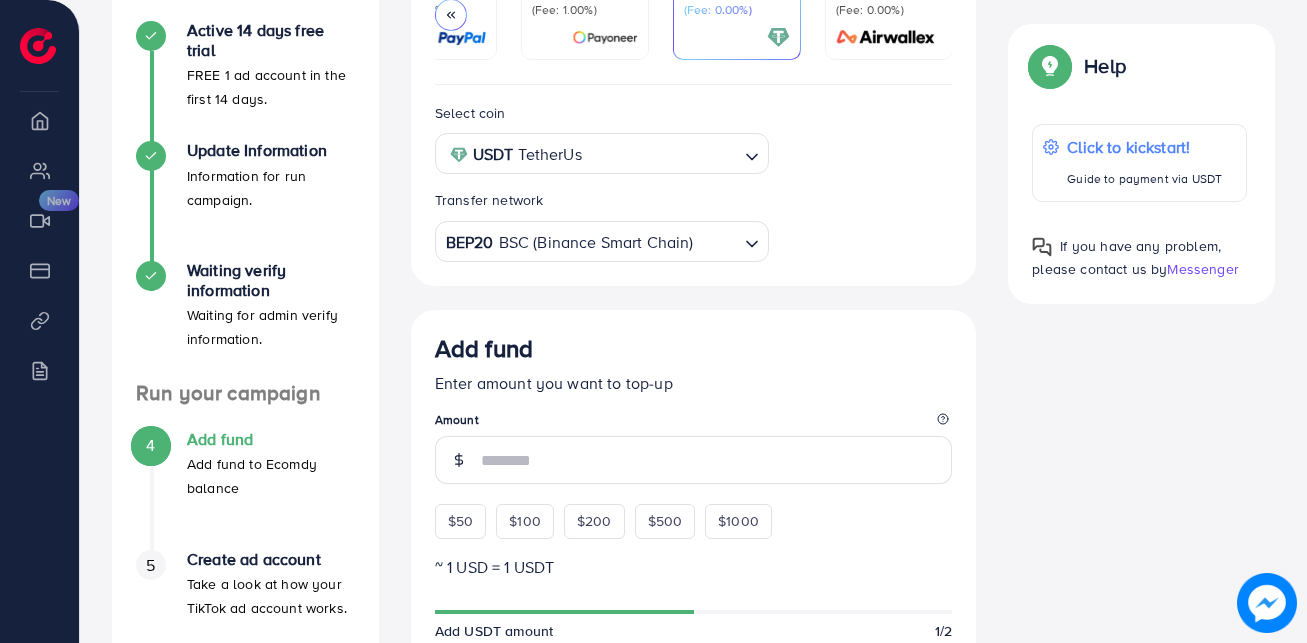 scroll, scrollTop: 470, scrollLeft: 0, axis: vertical 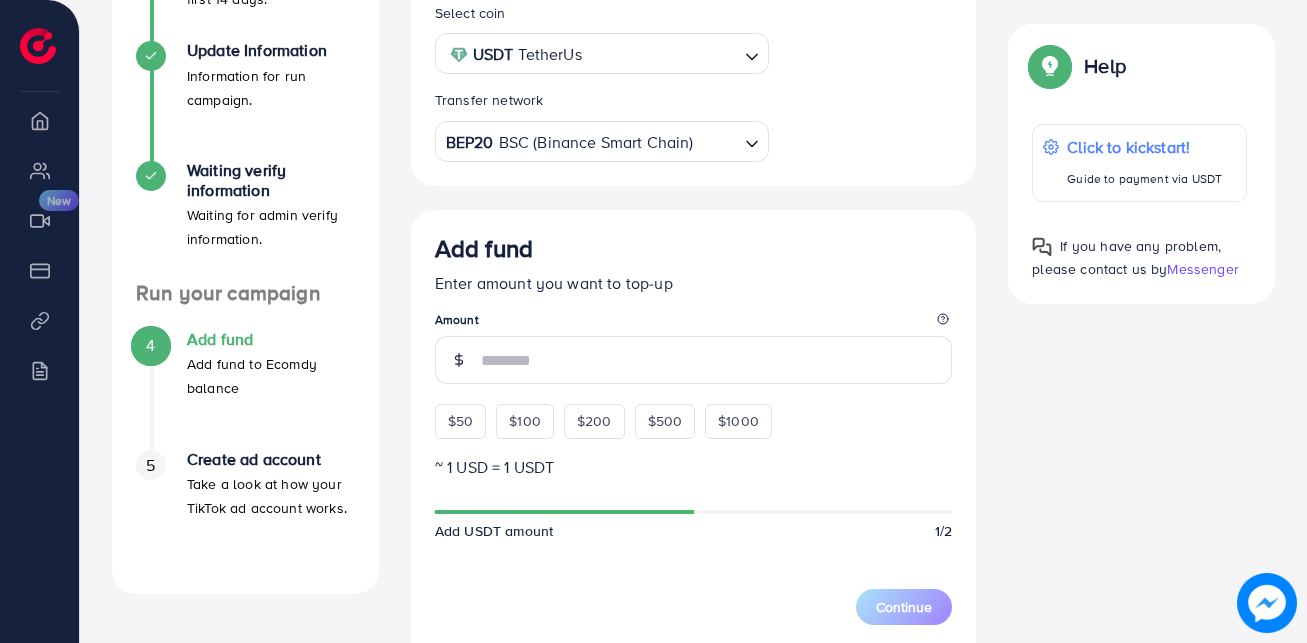 click at bounding box center [662, 54] 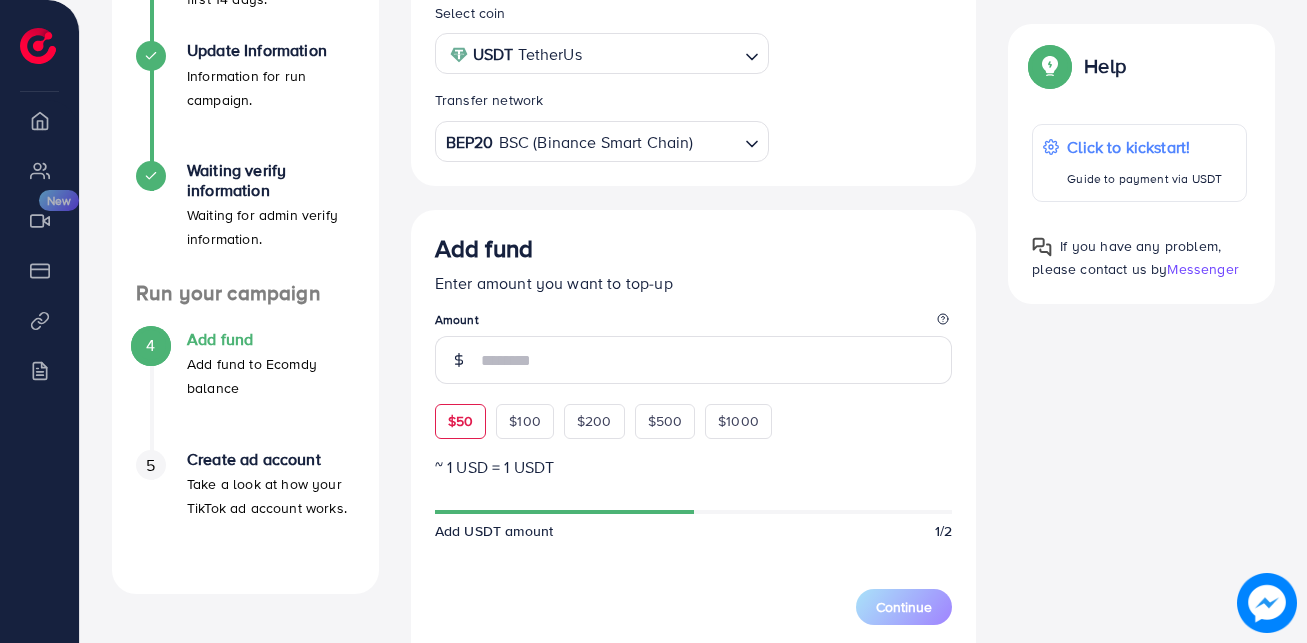 click on "$50" at bounding box center (460, 421) 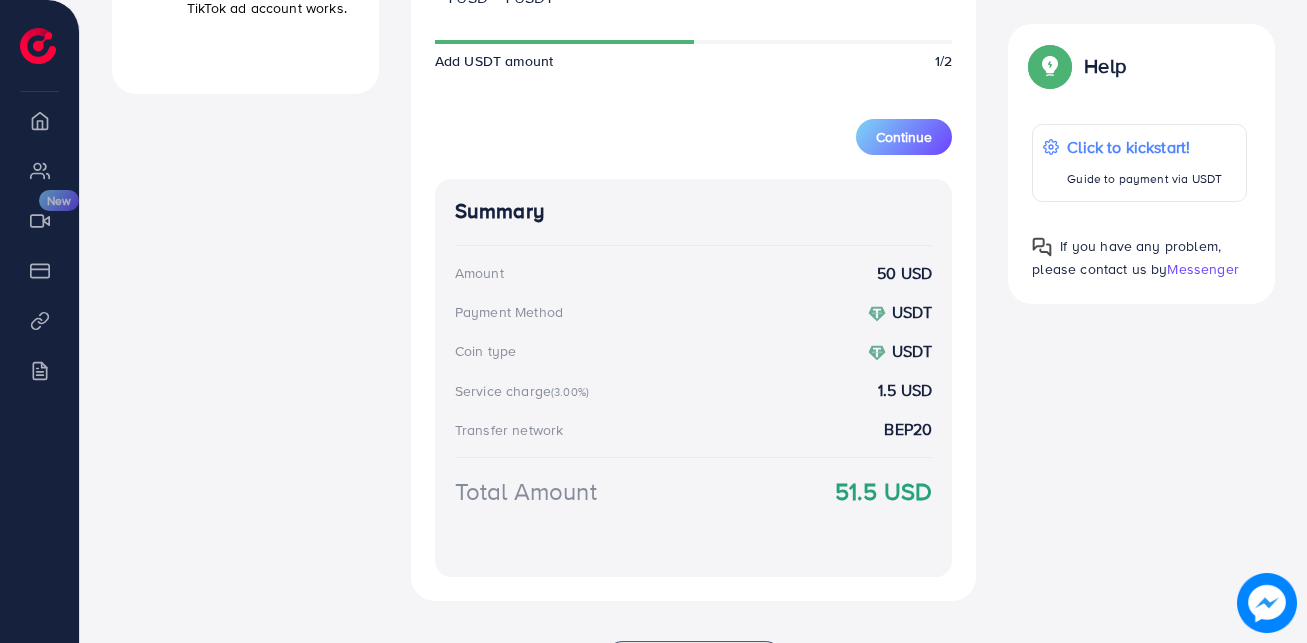scroll, scrollTop: 870, scrollLeft: 0, axis: vertical 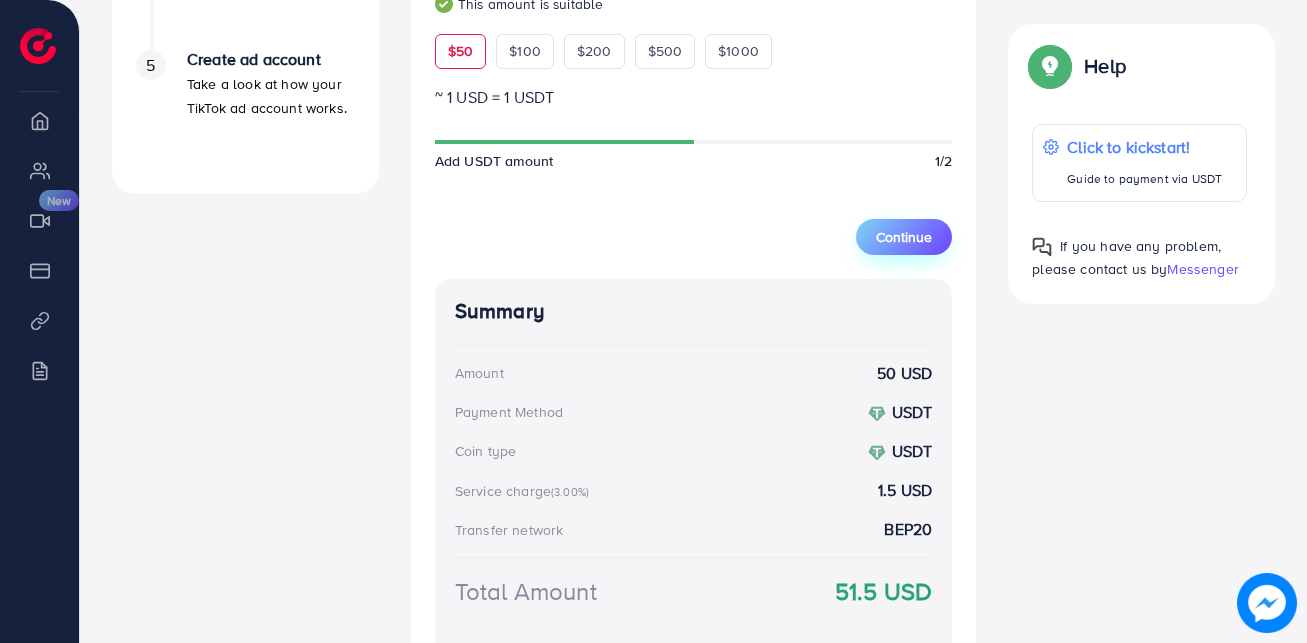click on "Continue" at bounding box center (904, 237) 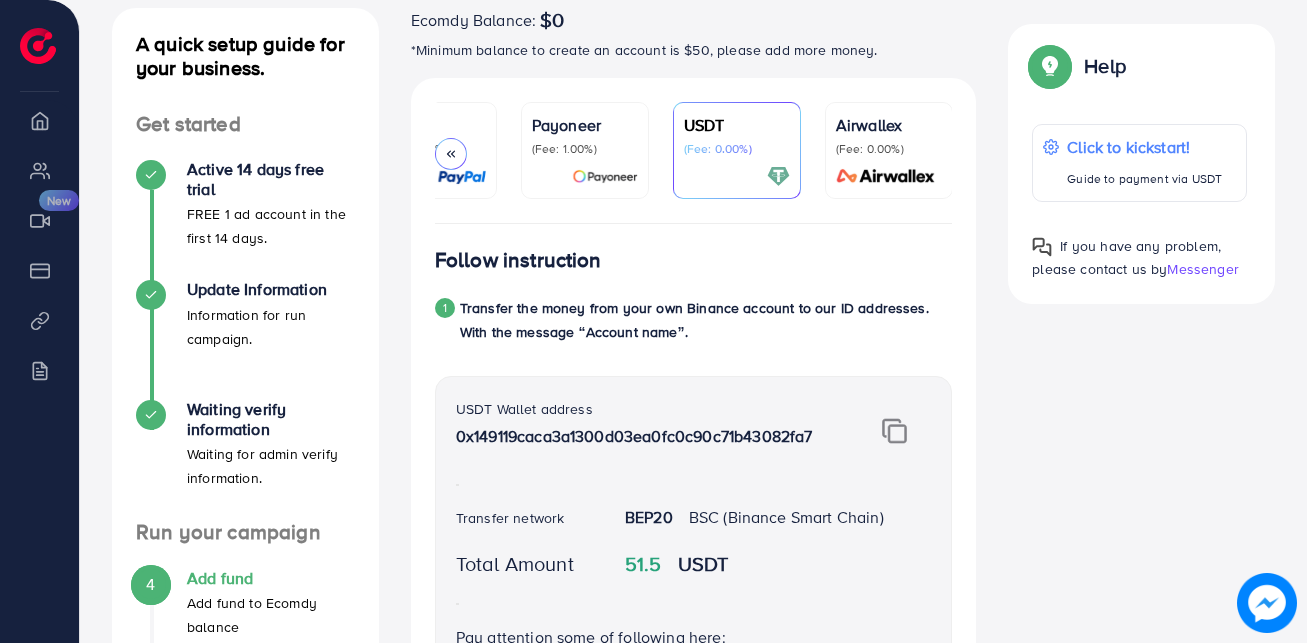 scroll, scrollTop: 233, scrollLeft: 0, axis: vertical 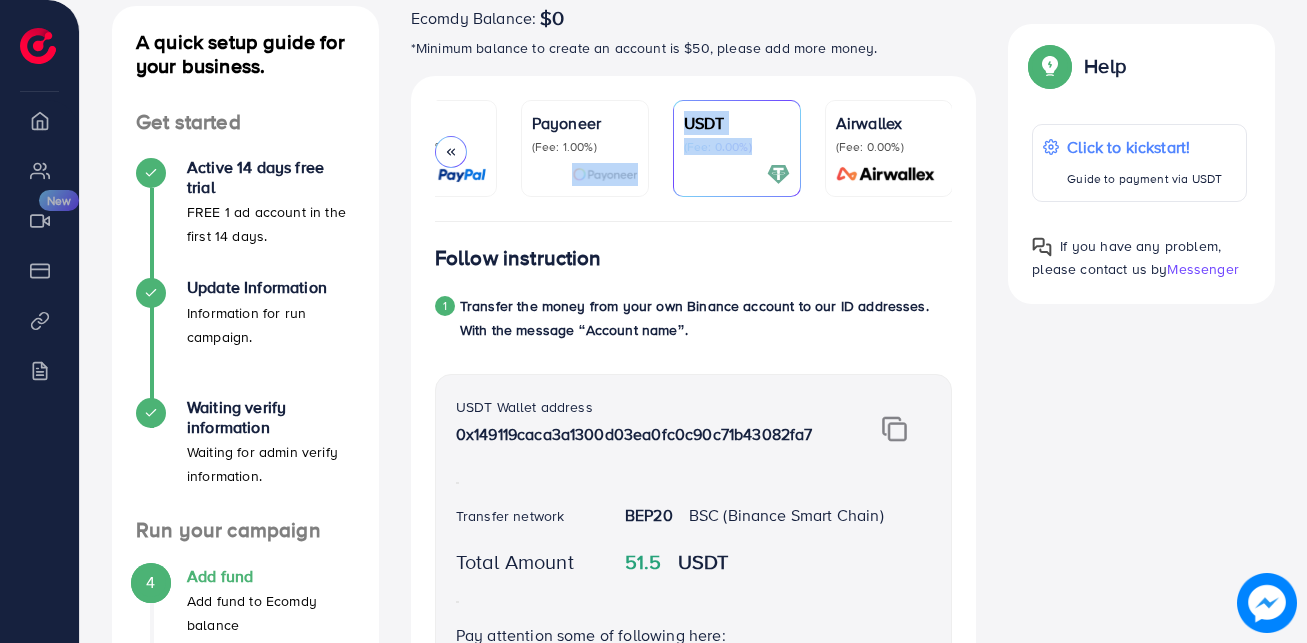 drag, startPoint x: 661, startPoint y: 219, endPoint x: 614, endPoint y: 233, distance: 49.0408 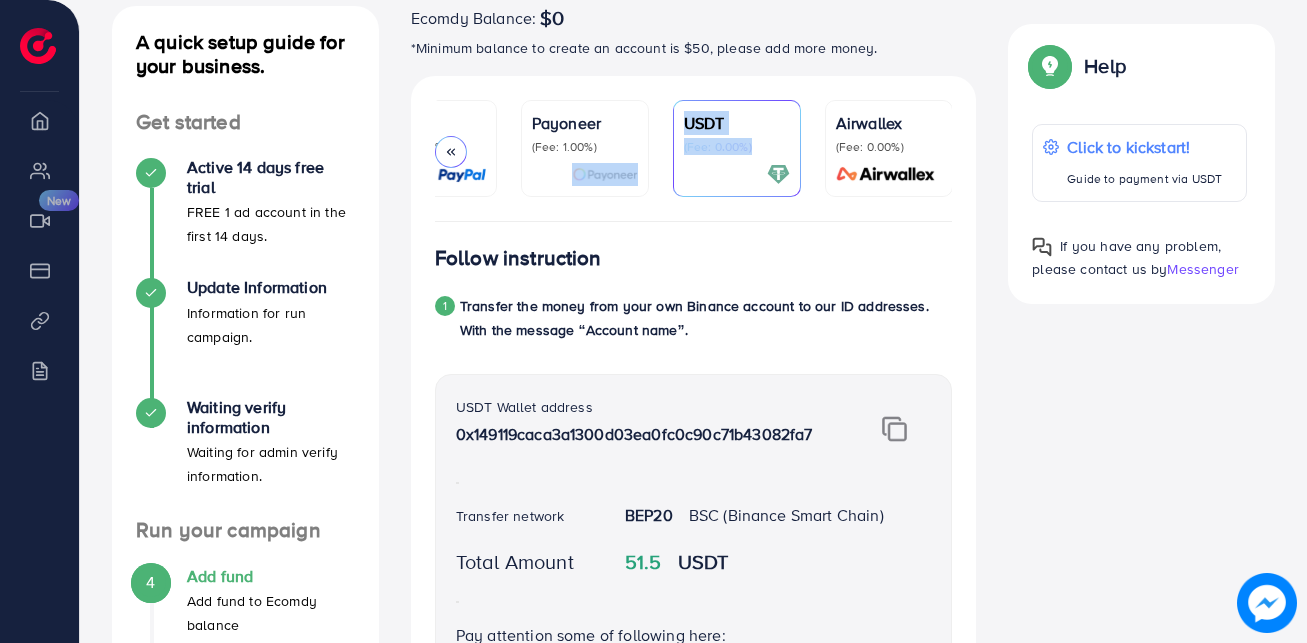 scroll, scrollTop: 0, scrollLeft: 20, axis: horizontal 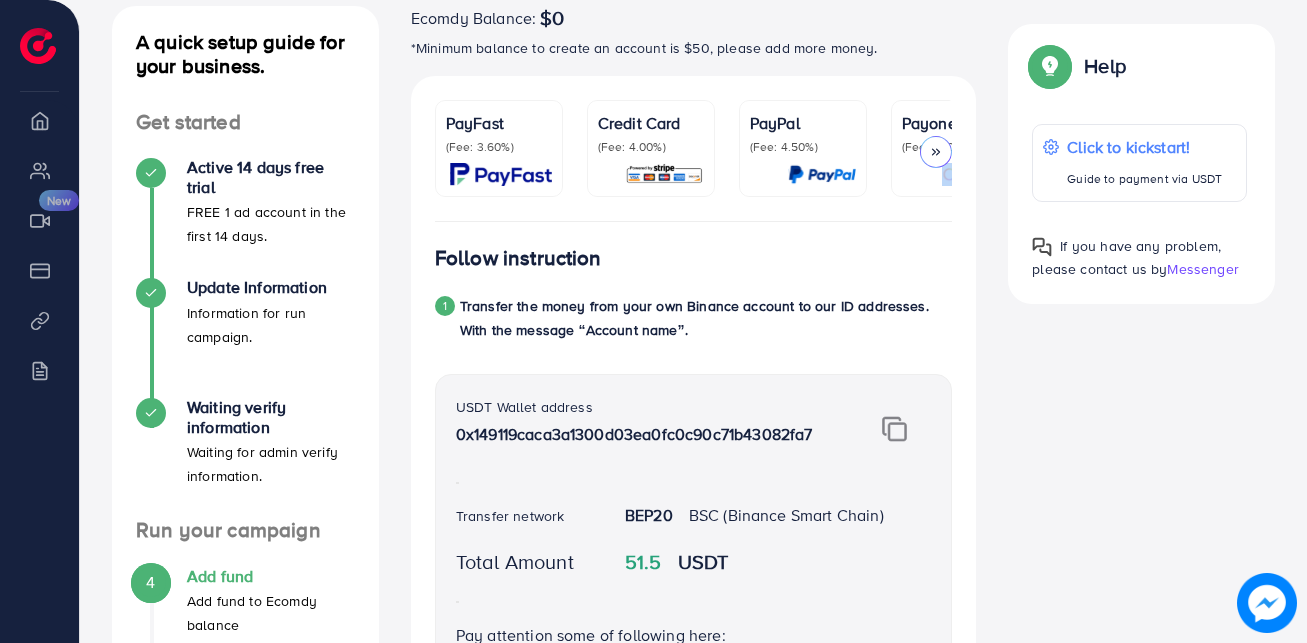 click on "PayFast   (Fee: 3.60%)" at bounding box center (499, 133) 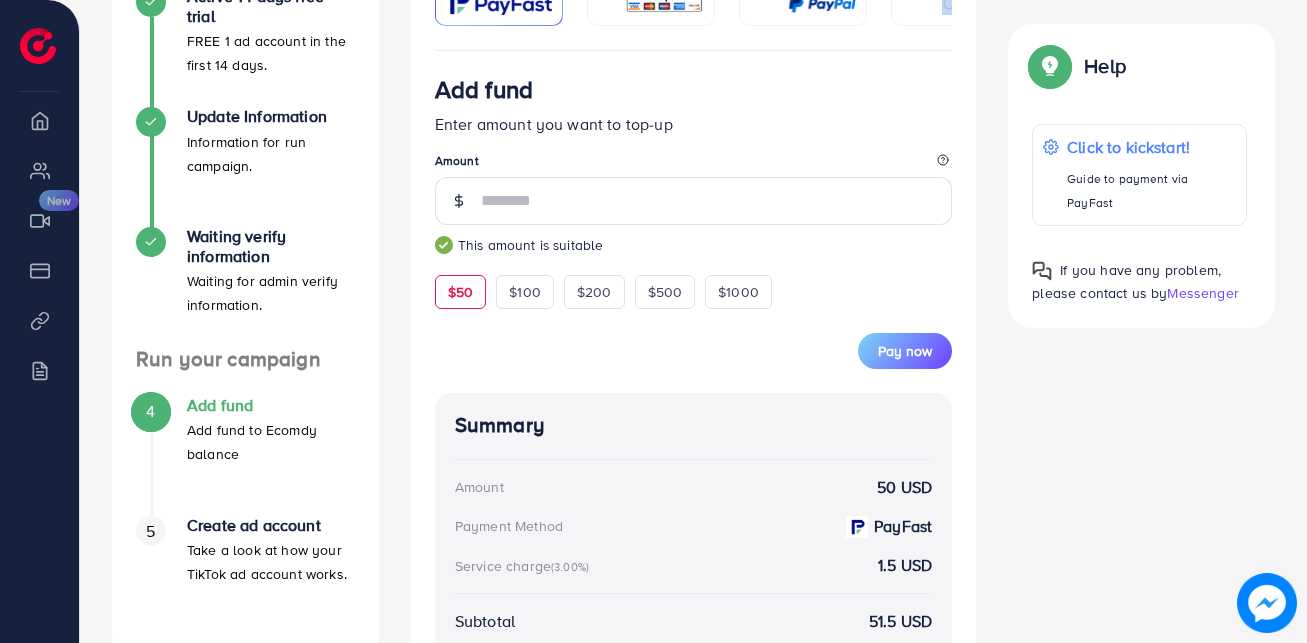 scroll, scrollTop: 370, scrollLeft: 0, axis: vertical 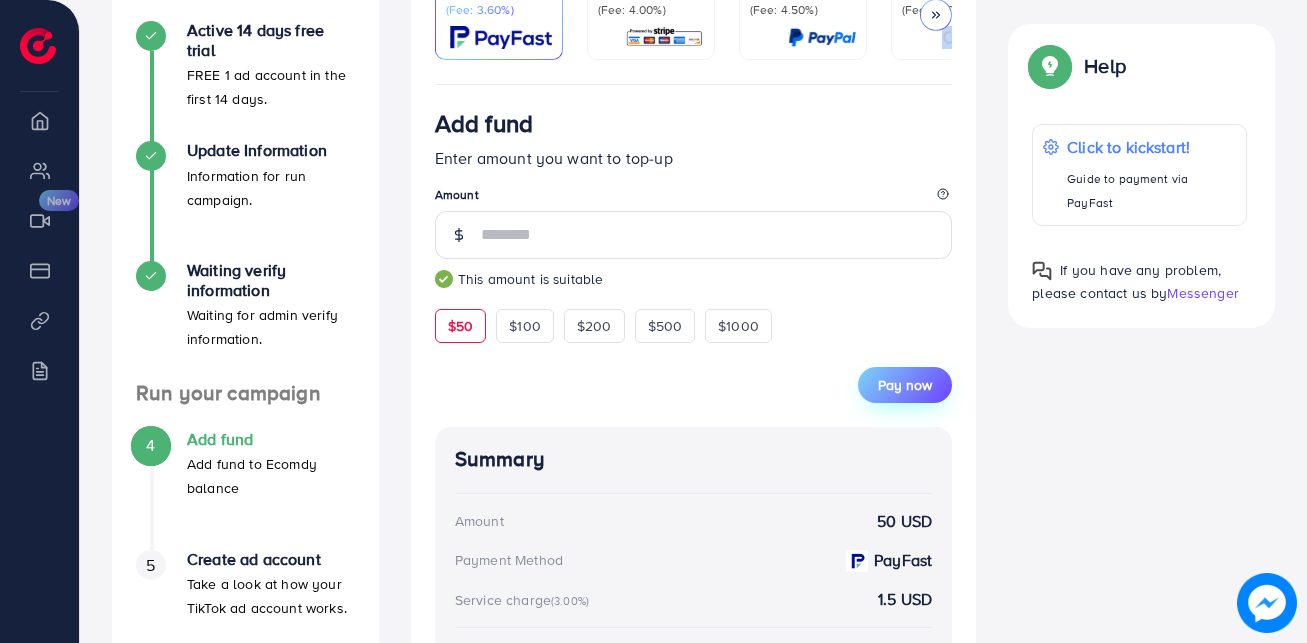 click on "Pay now" at bounding box center (905, 385) 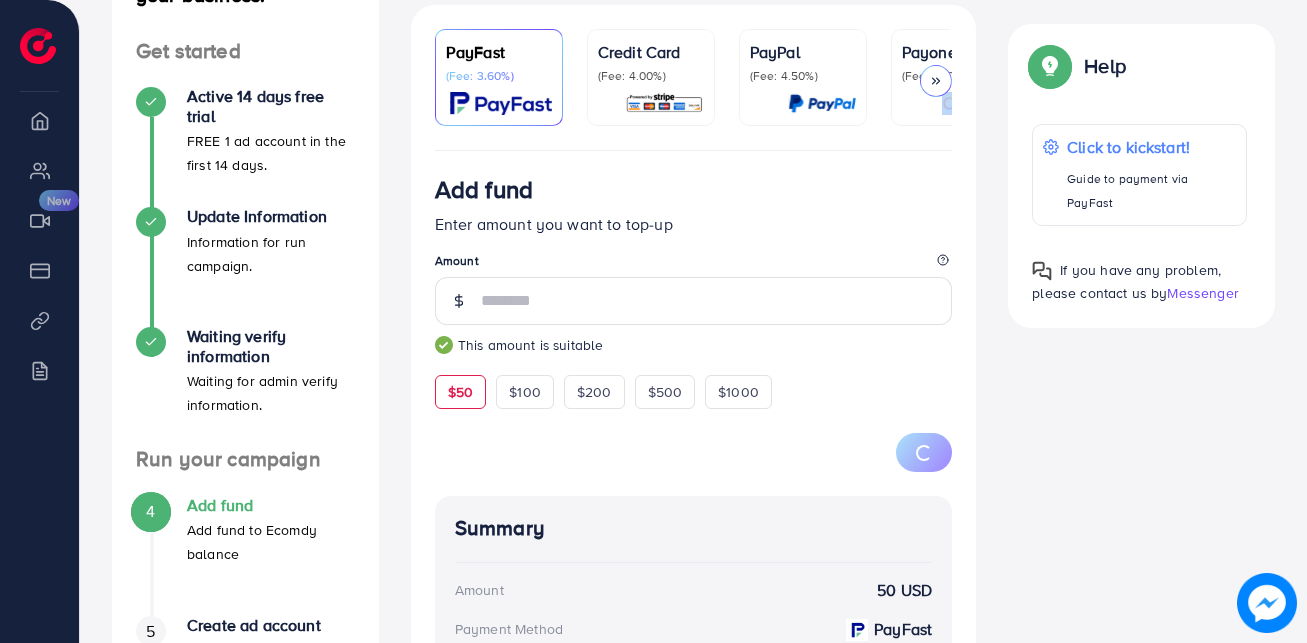 scroll, scrollTop: 270, scrollLeft: 0, axis: vertical 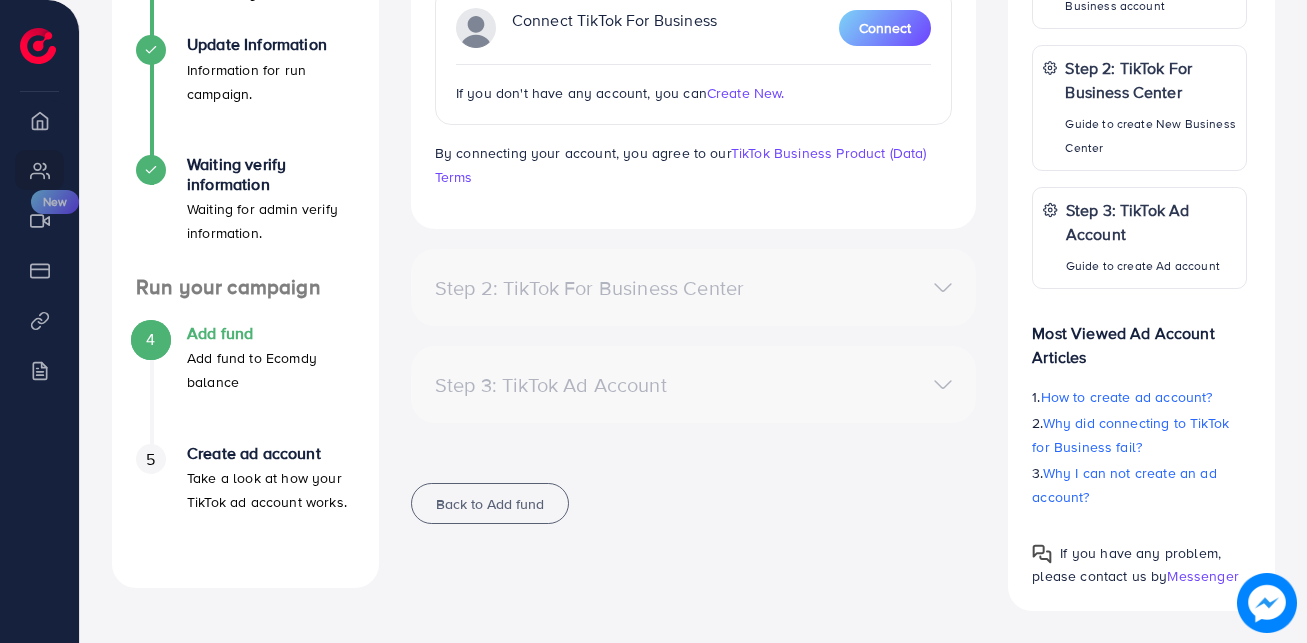 click on "5" at bounding box center [151, 459] 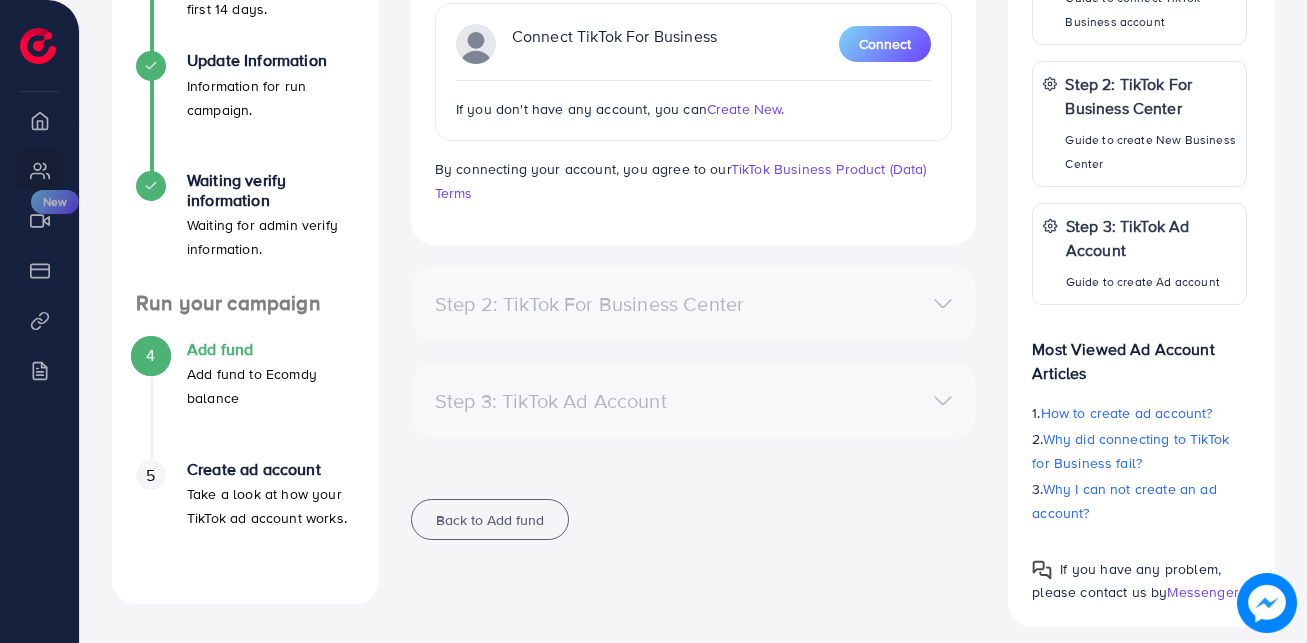scroll, scrollTop: 476, scrollLeft: 0, axis: vertical 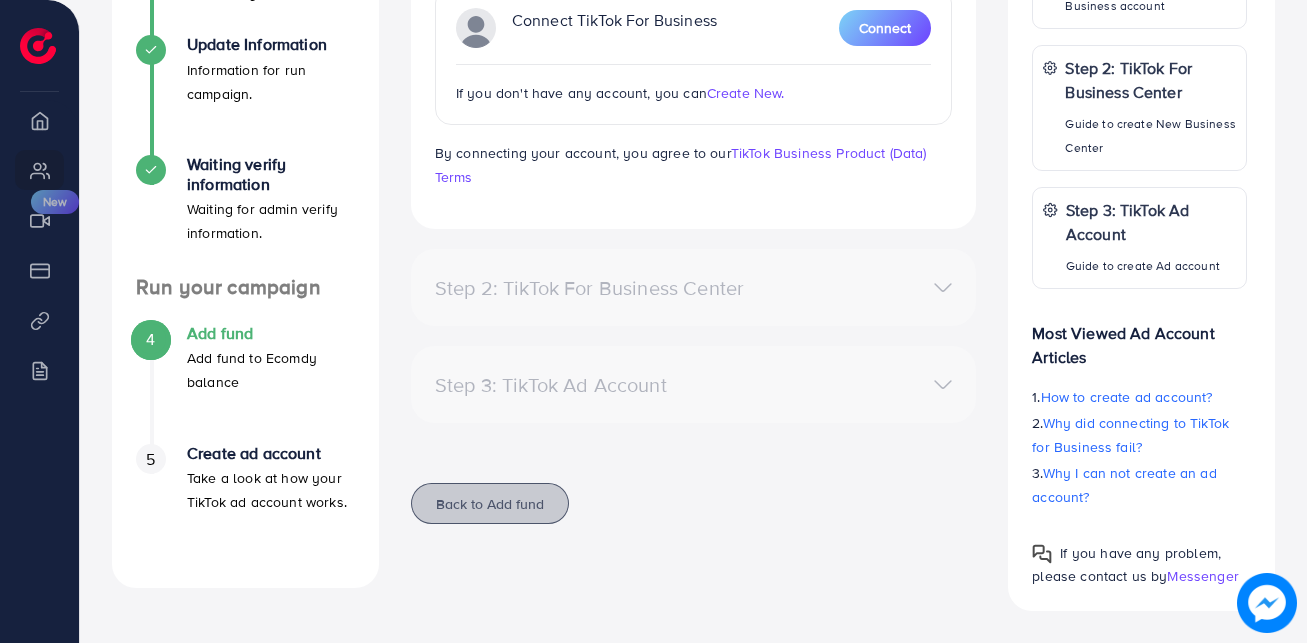 click on "Back to Add fund" at bounding box center [490, 504] 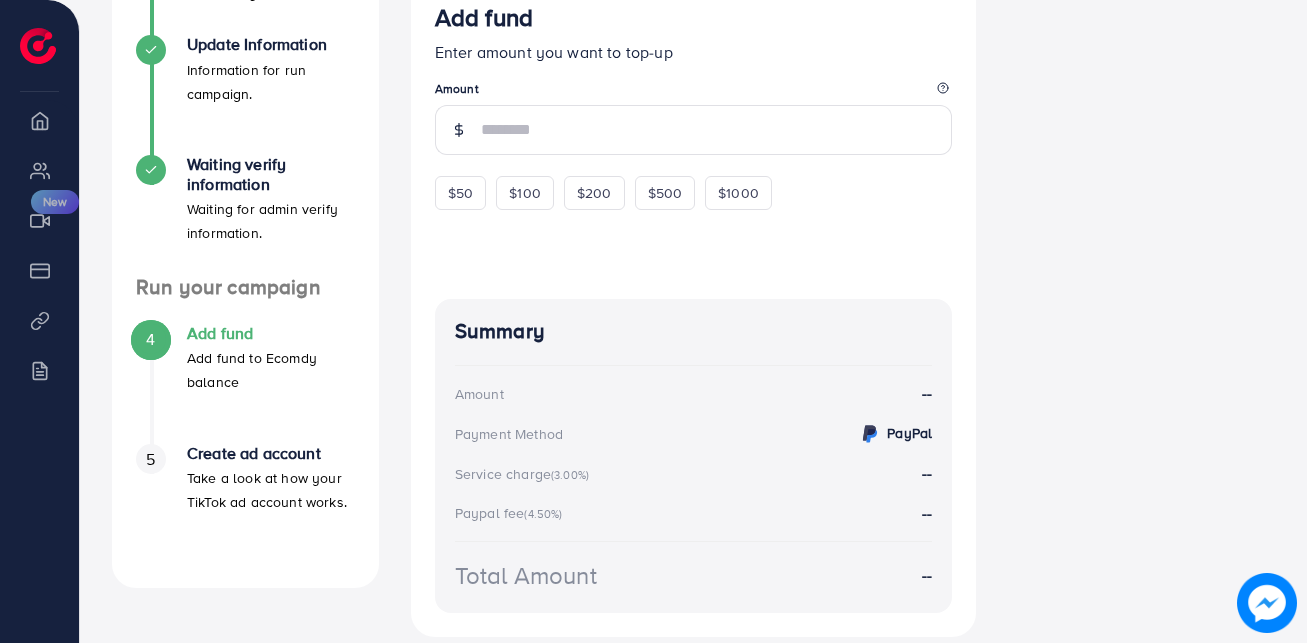 scroll, scrollTop: 0, scrollLeft: 0, axis: both 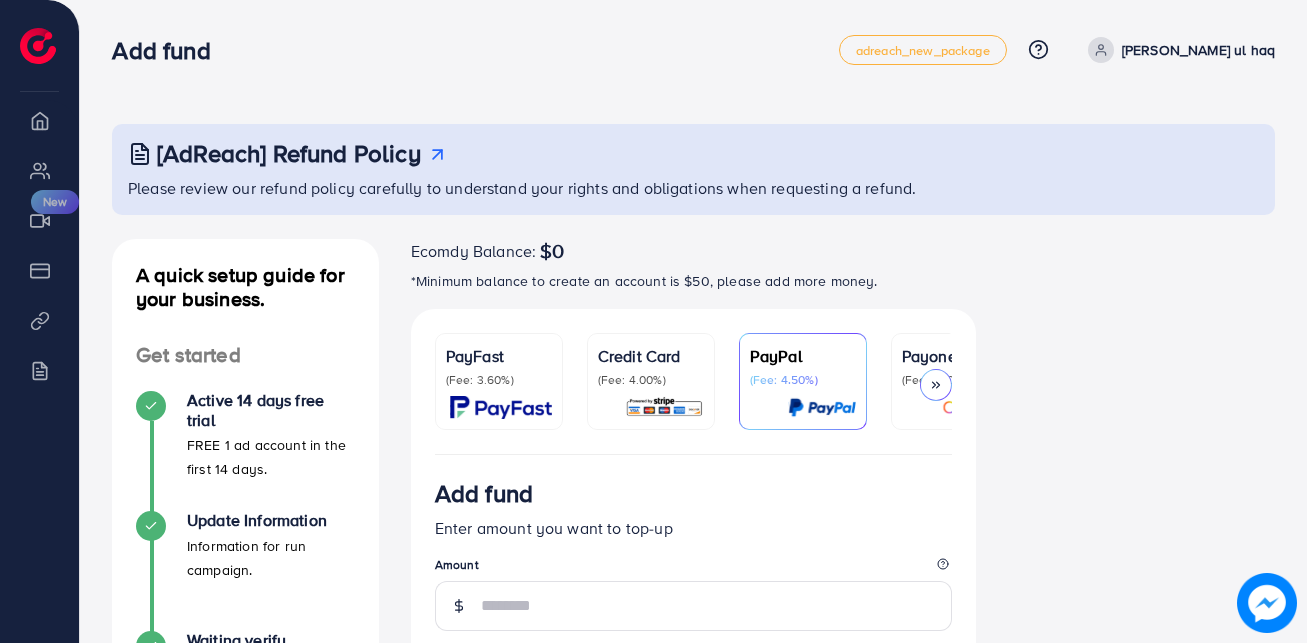 click on "Credit Card" at bounding box center (651, 356) 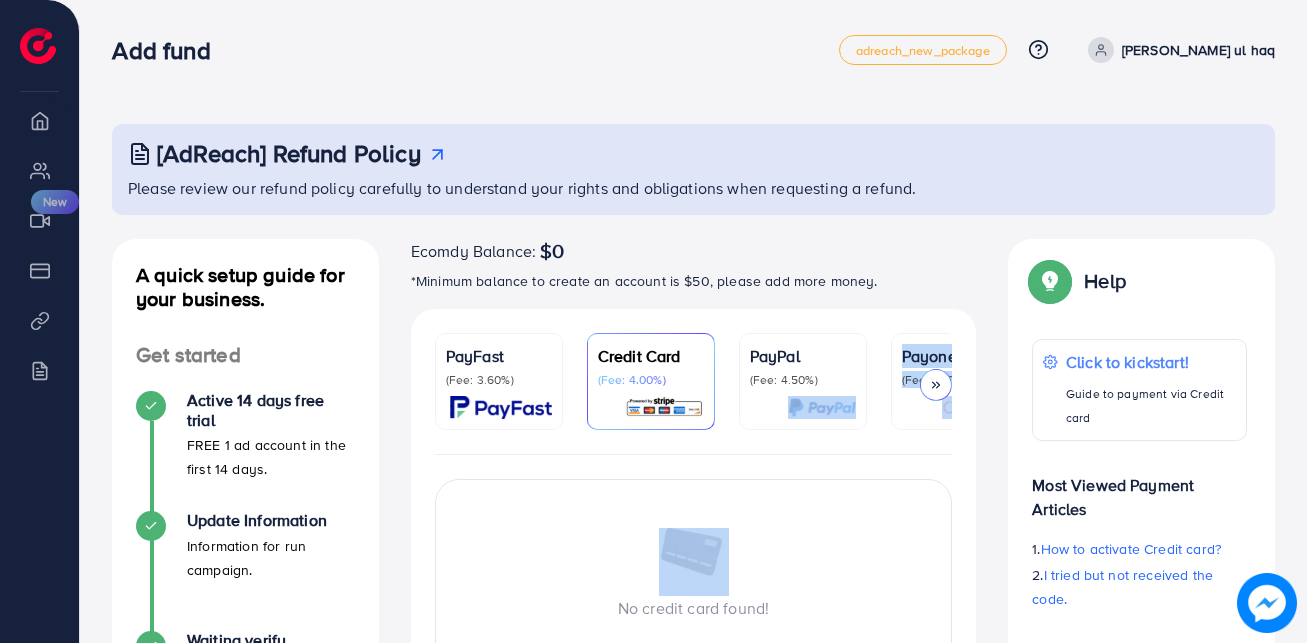drag, startPoint x: 671, startPoint y: 460, endPoint x: 743, endPoint y: 457, distance: 72.06247 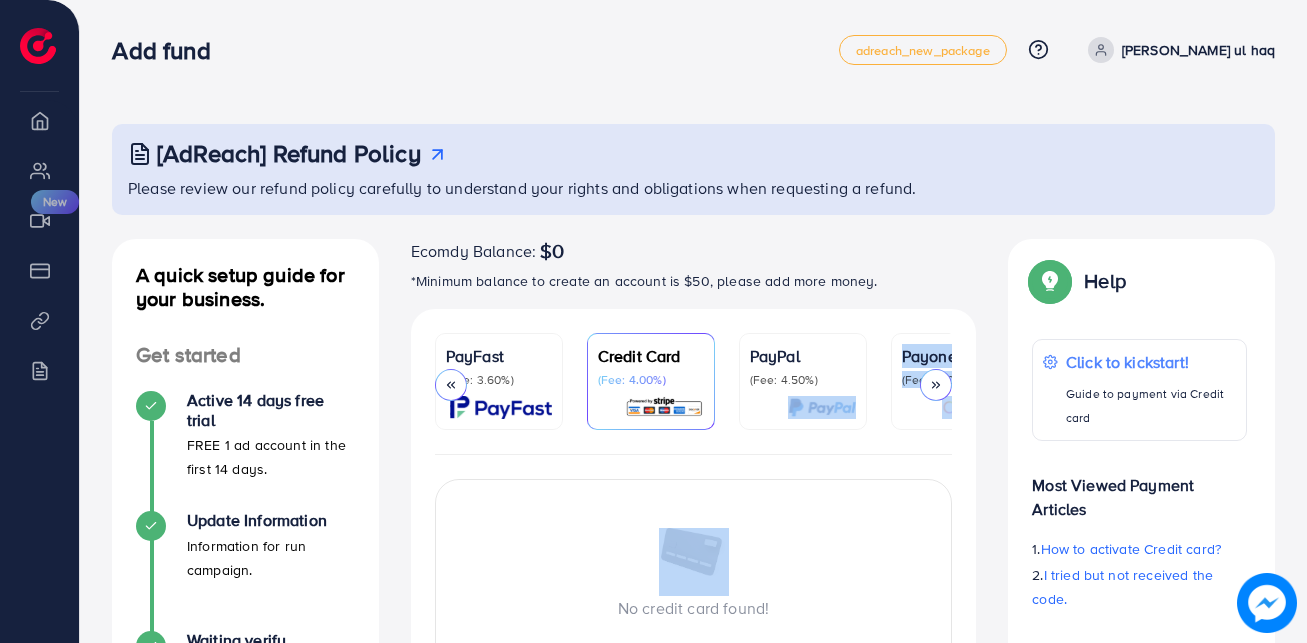 scroll, scrollTop: 0, scrollLeft: 370, axis: horizontal 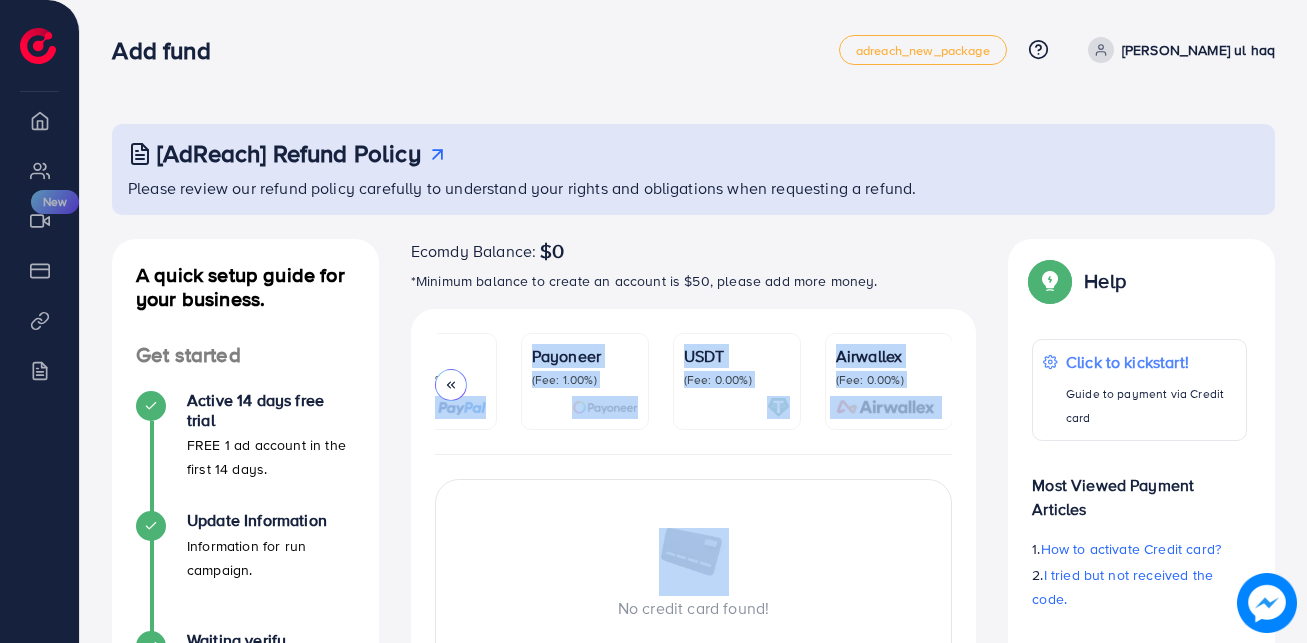 click on "No credit card found! Add credit card  Guaranteed  SAFE  Checkout" at bounding box center [694, 621] 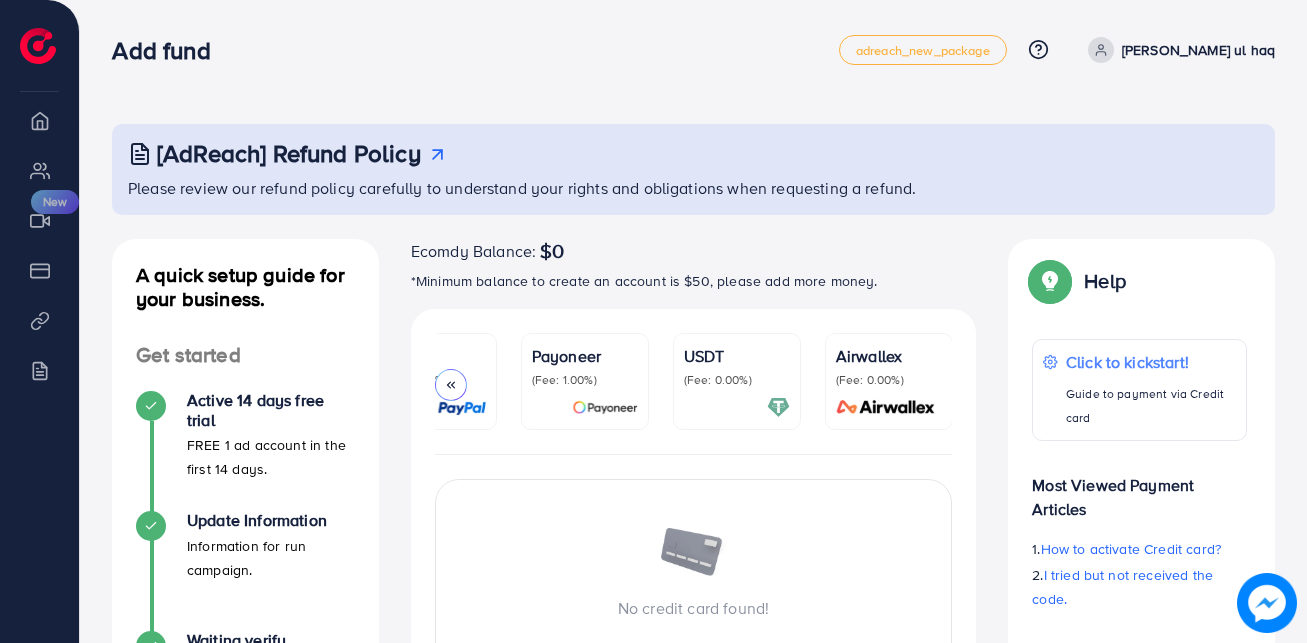 click on "PayFast   (Fee: 3.60%)   Credit Card   (Fee: 4.00%)   PayPal   (Fee: 4.50%)   Payoneer   (Fee: 1.00%)   USDT   (Fee: 0.00%)   Airwallex   (Fee: 0.00%)" at bounding box center (694, 394) 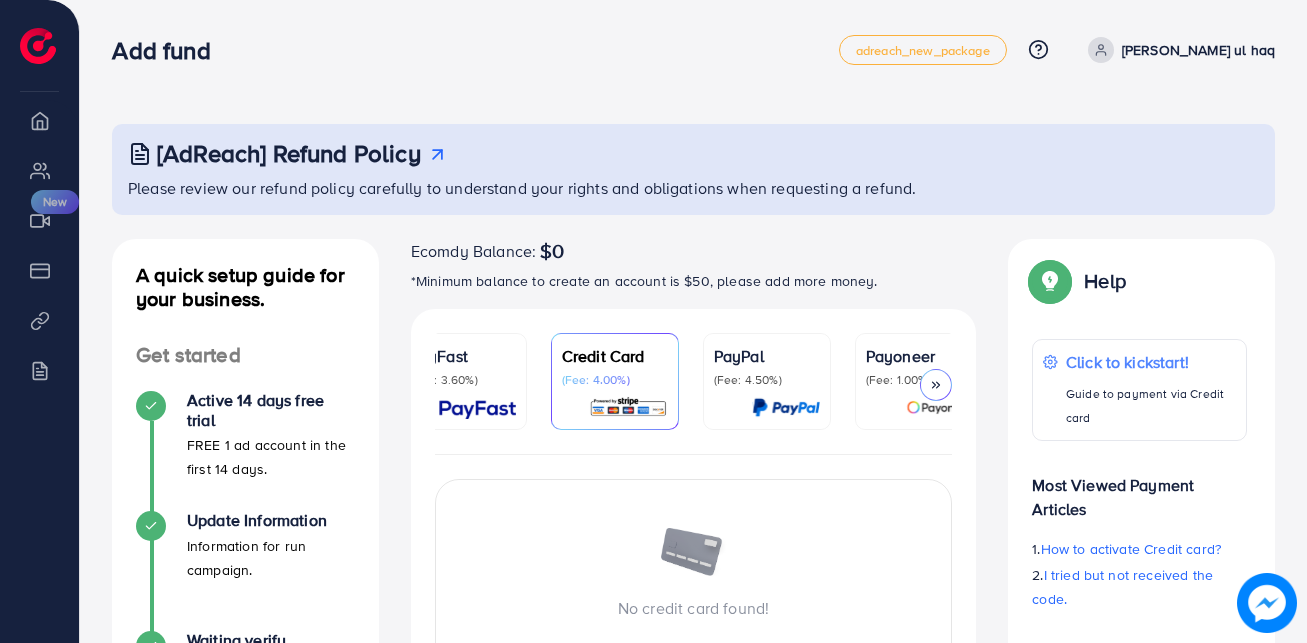 scroll, scrollTop: 0, scrollLeft: 0, axis: both 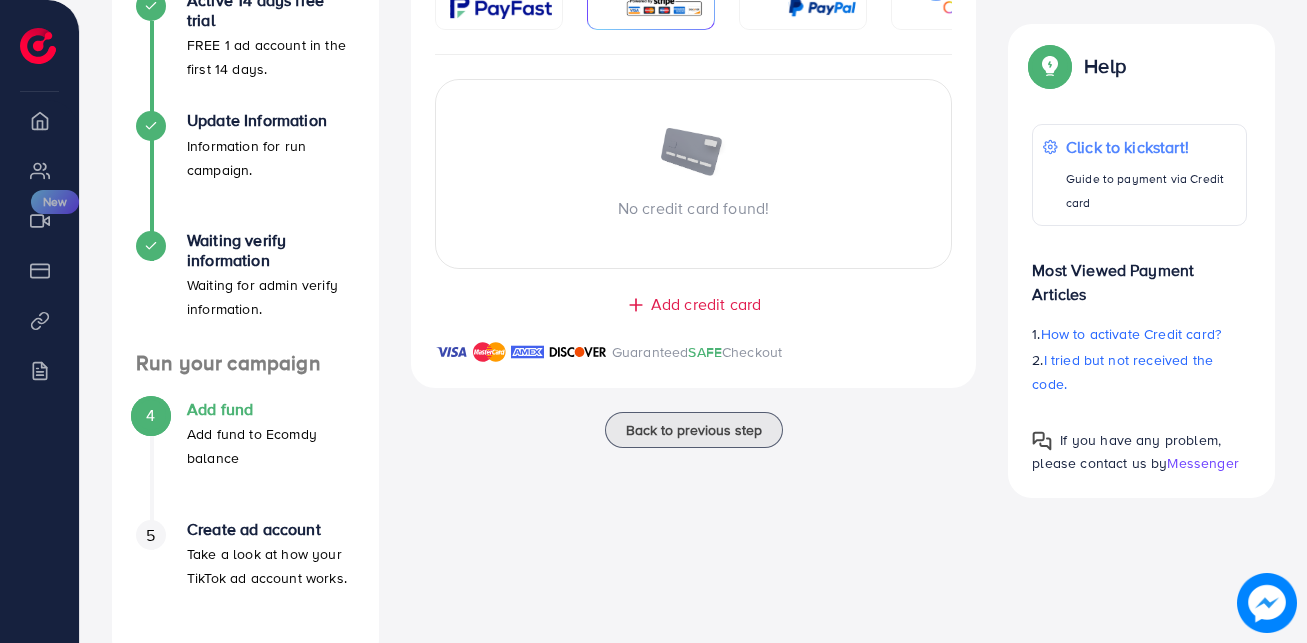 click on "Add credit card" at bounding box center (706, 304) 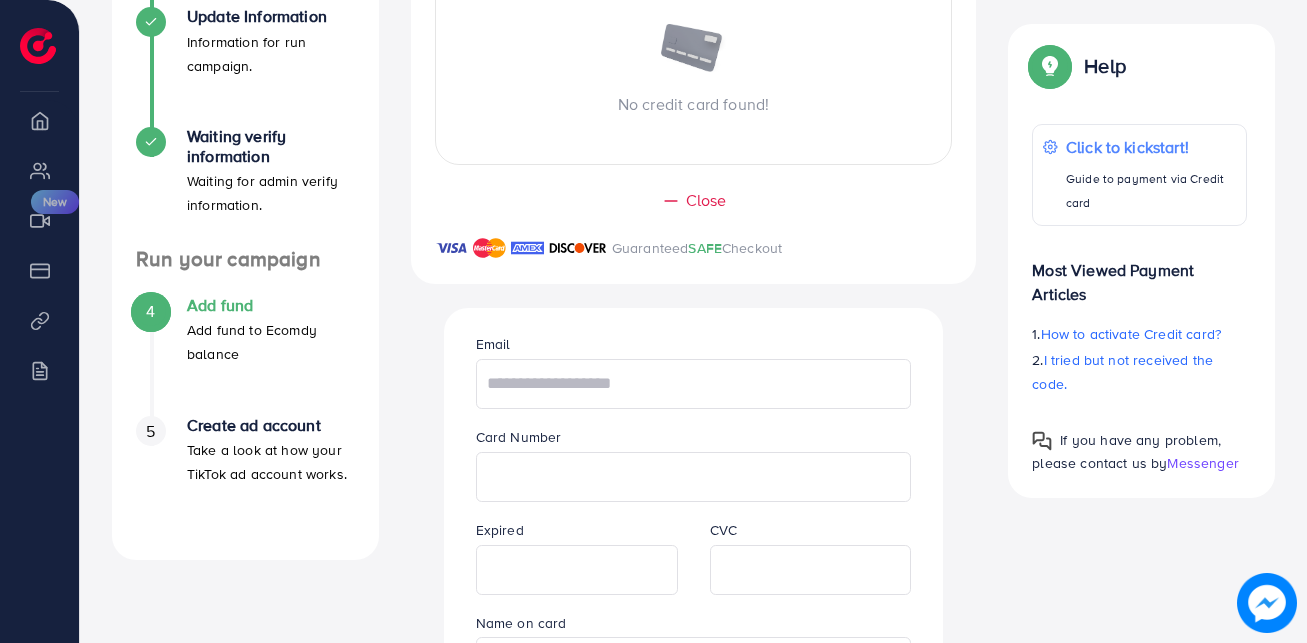 scroll, scrollTop: 700, scrollLeft: 0, axis: vertical 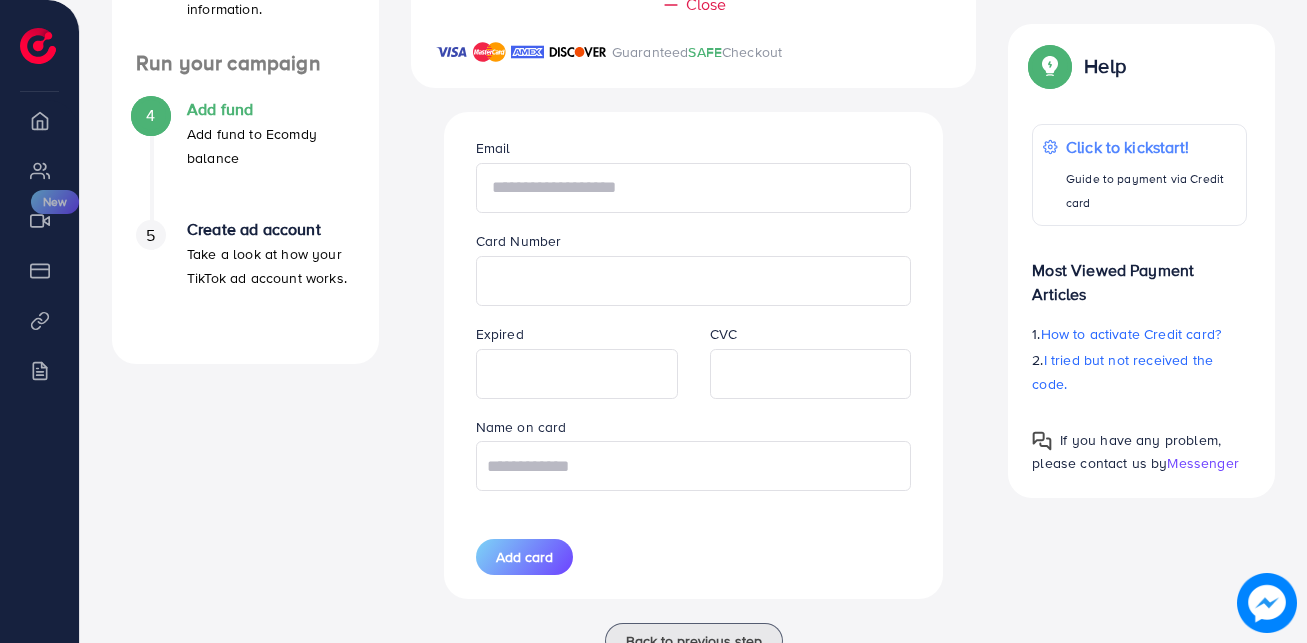 click at bounding box center [694, 188] 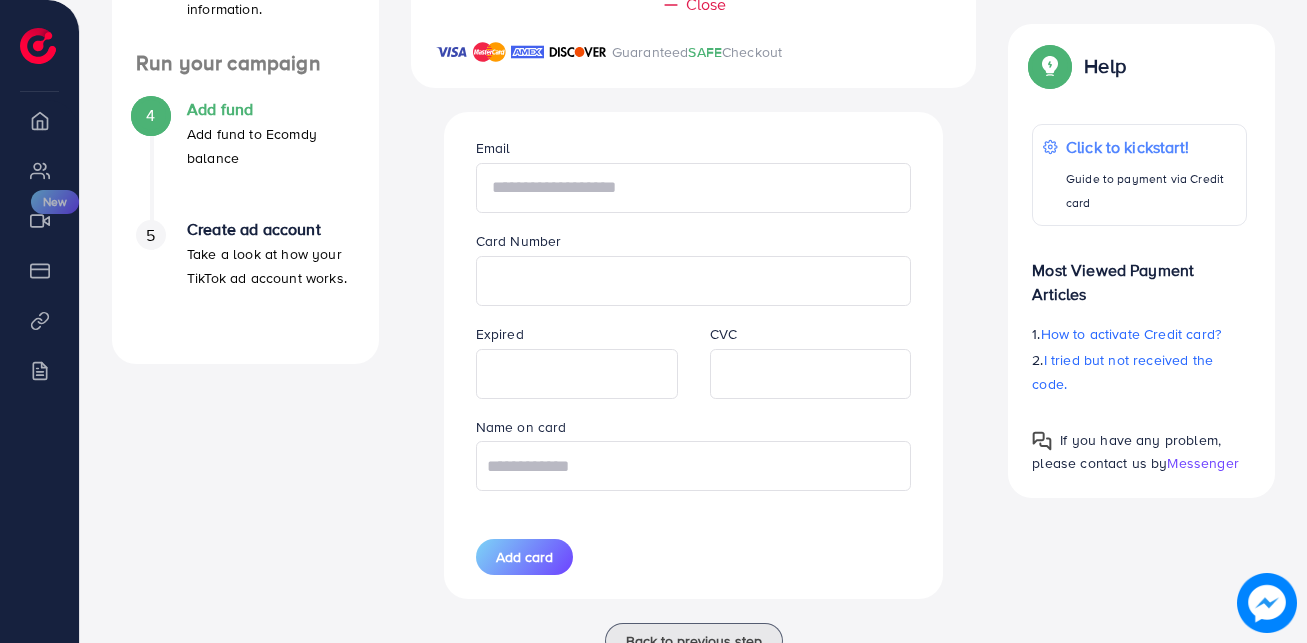 paste on "**********" 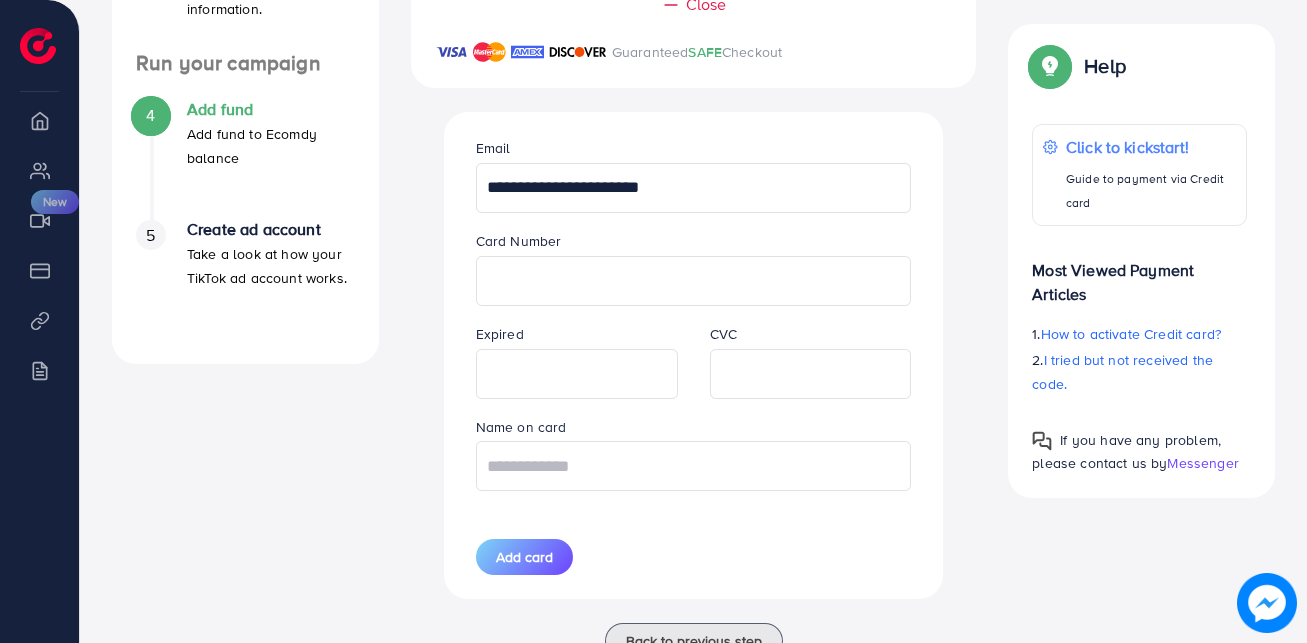 type on "**********" 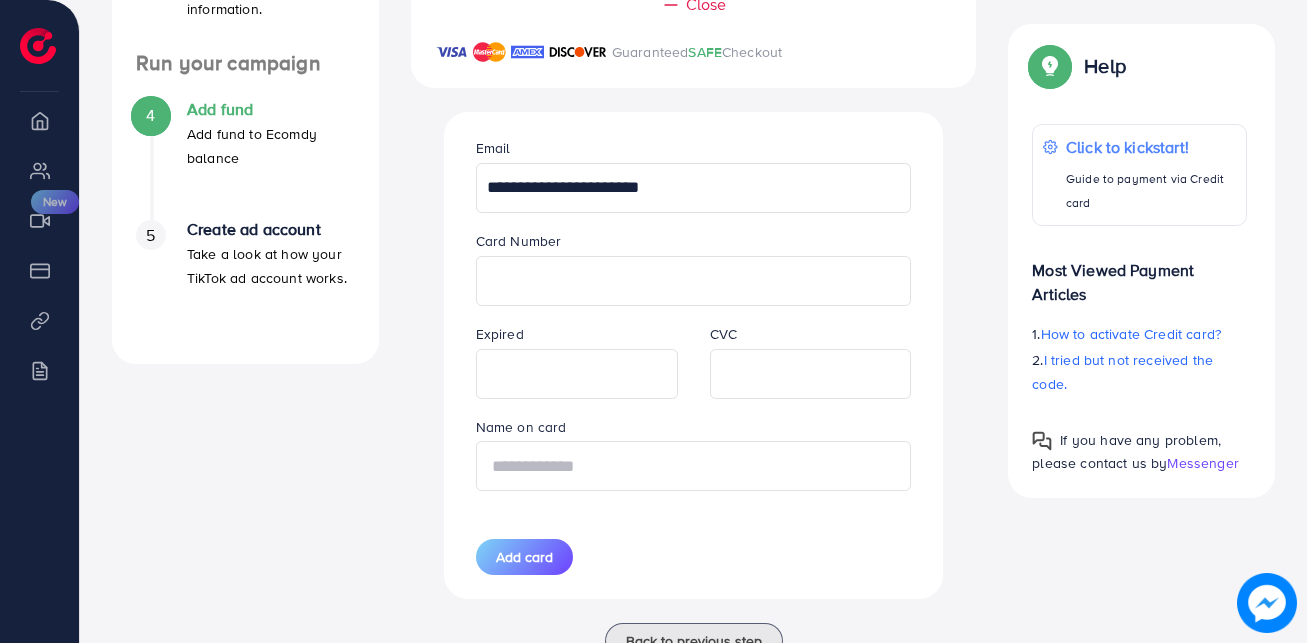 click at bounding box center (694, 466) 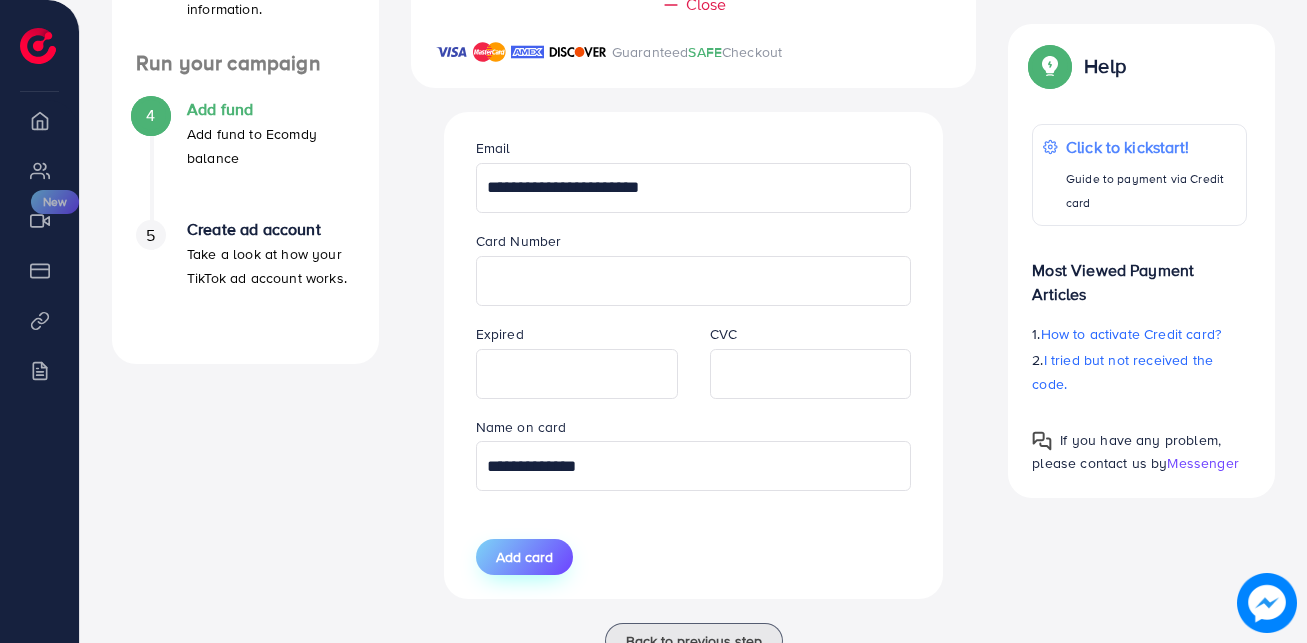 type on "**********" 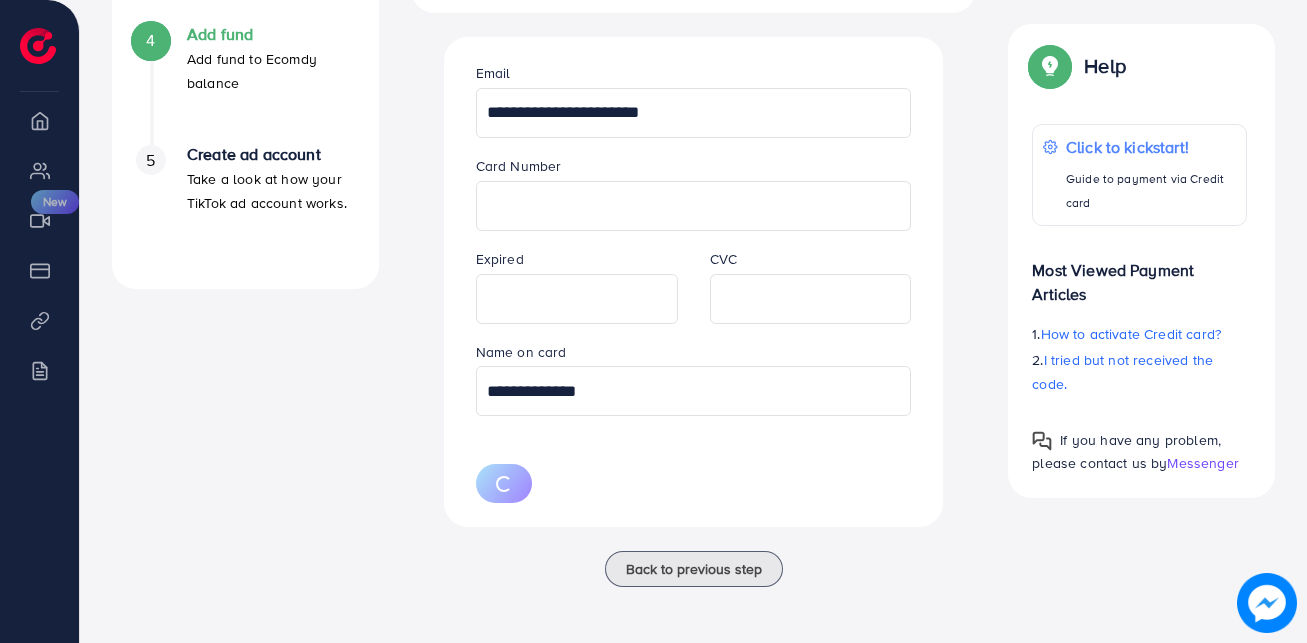 scroll, scrollTop: 780, scrollLeft: 0, axis: vertical 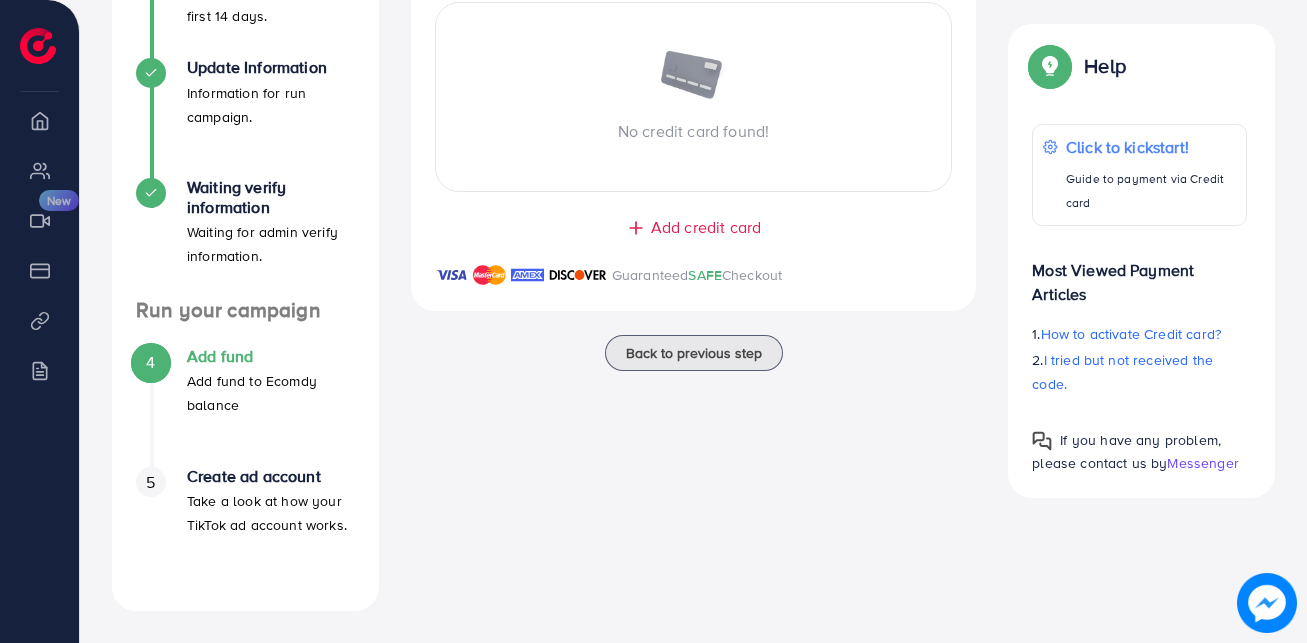 click on "Add credit card" at bounding box center [706, 227] 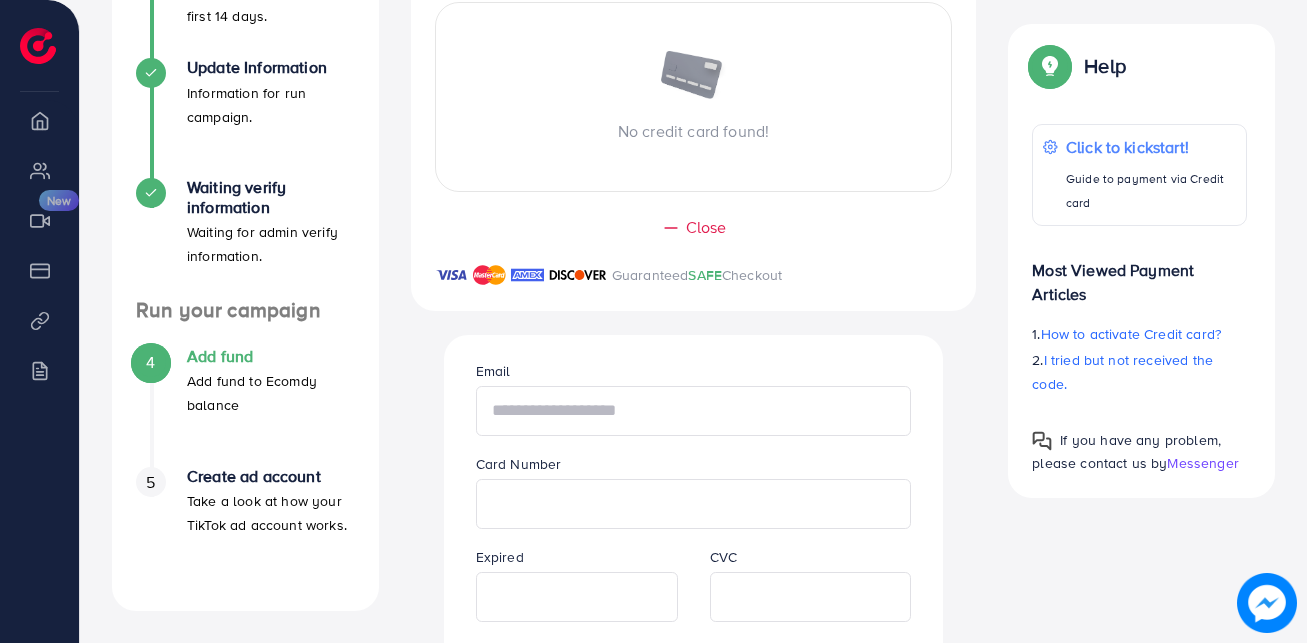 paste on "**********" 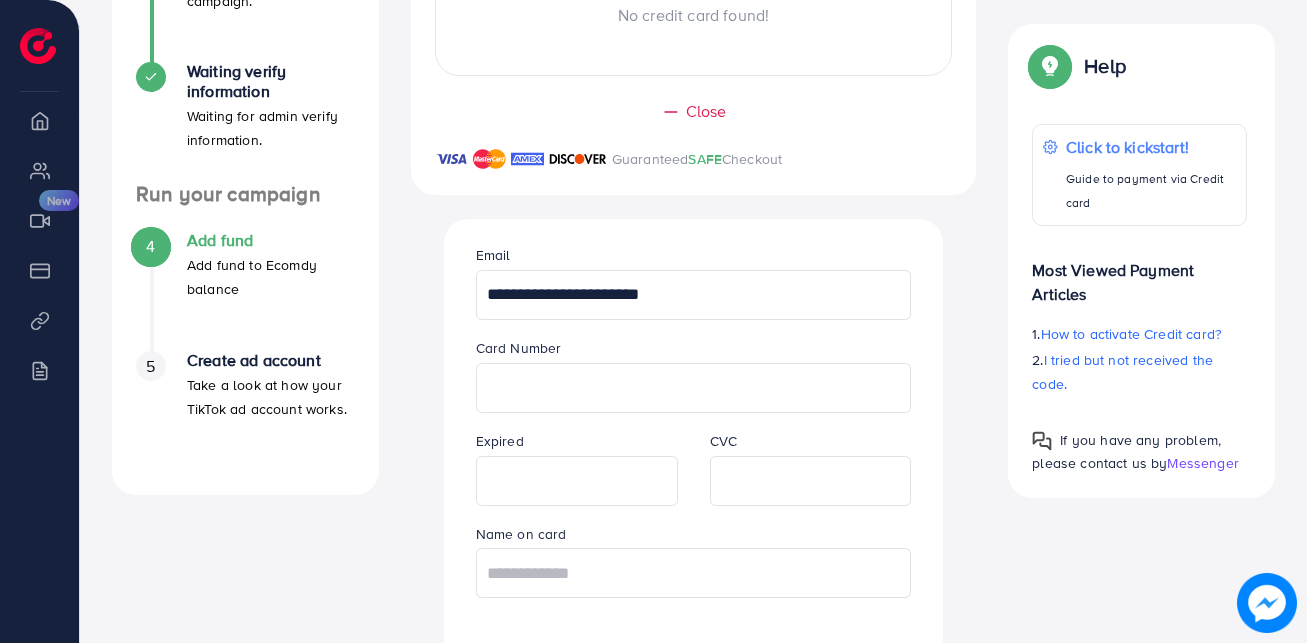 scroll, scrollTop: 653, scrollLeft: 0, axis: vertical 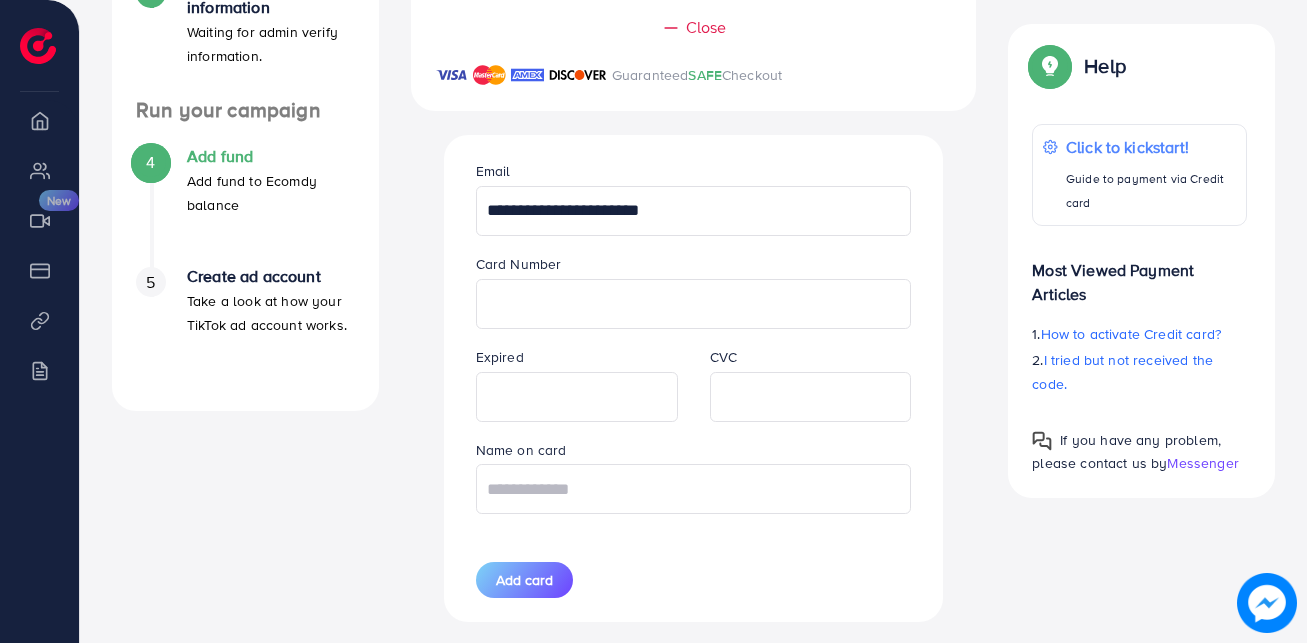 type on "**********" 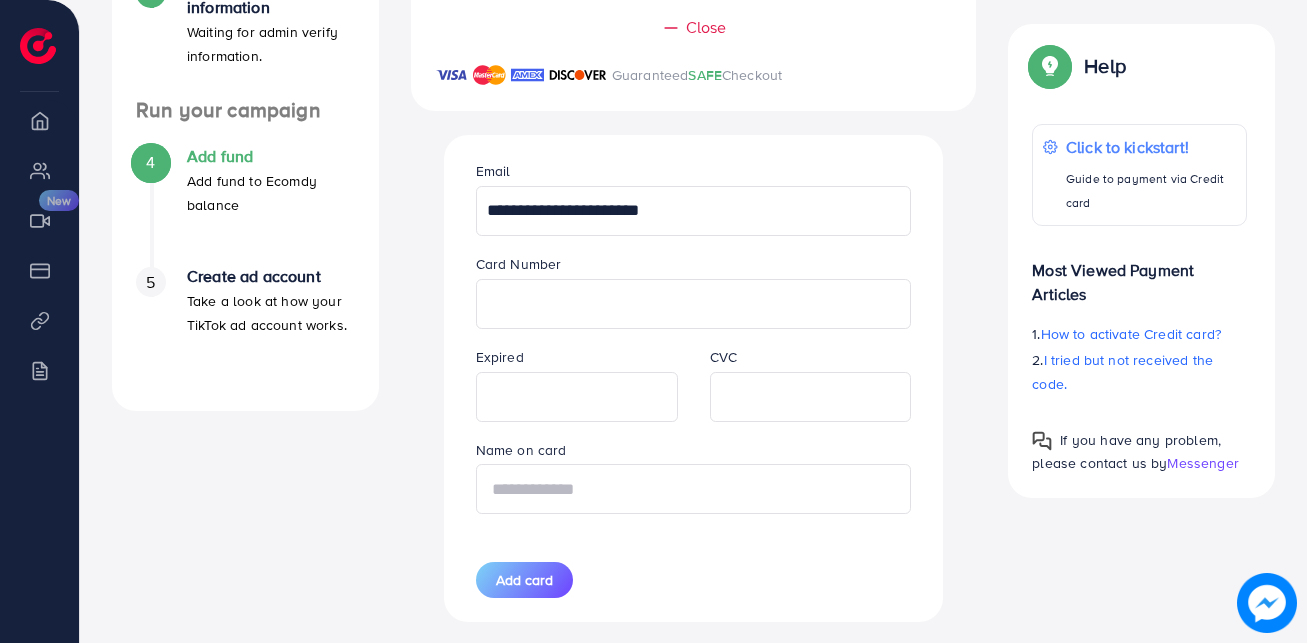 click at bounding box center (694, 489) 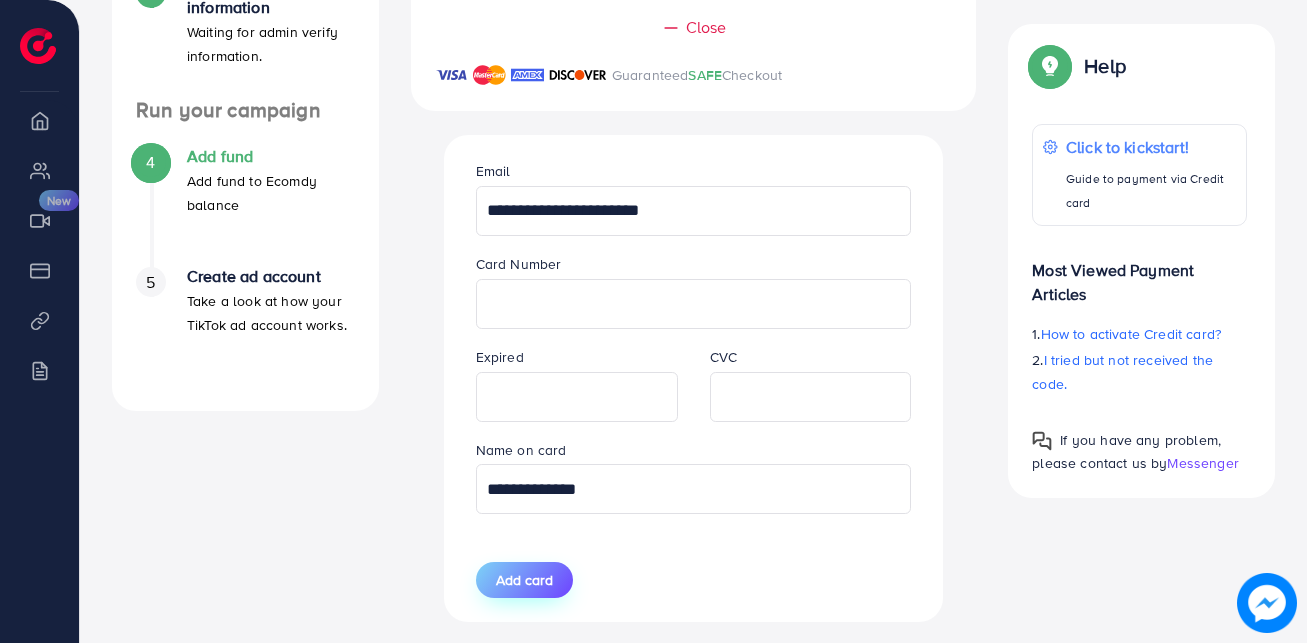 type on "**********" 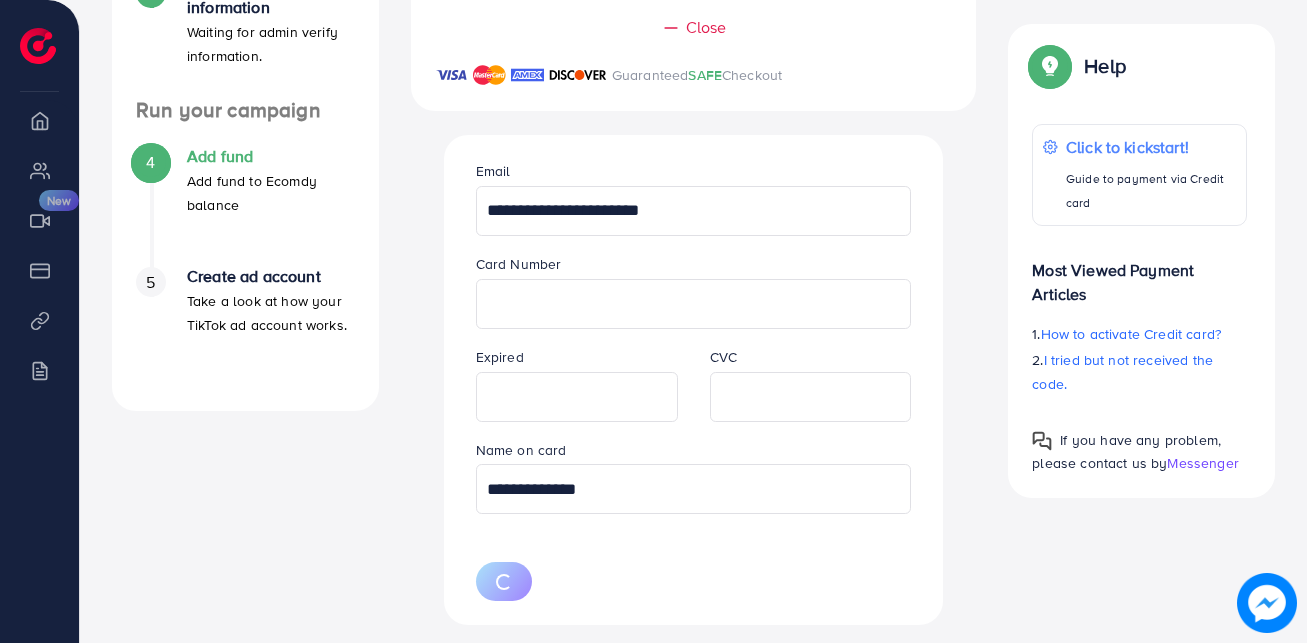 type 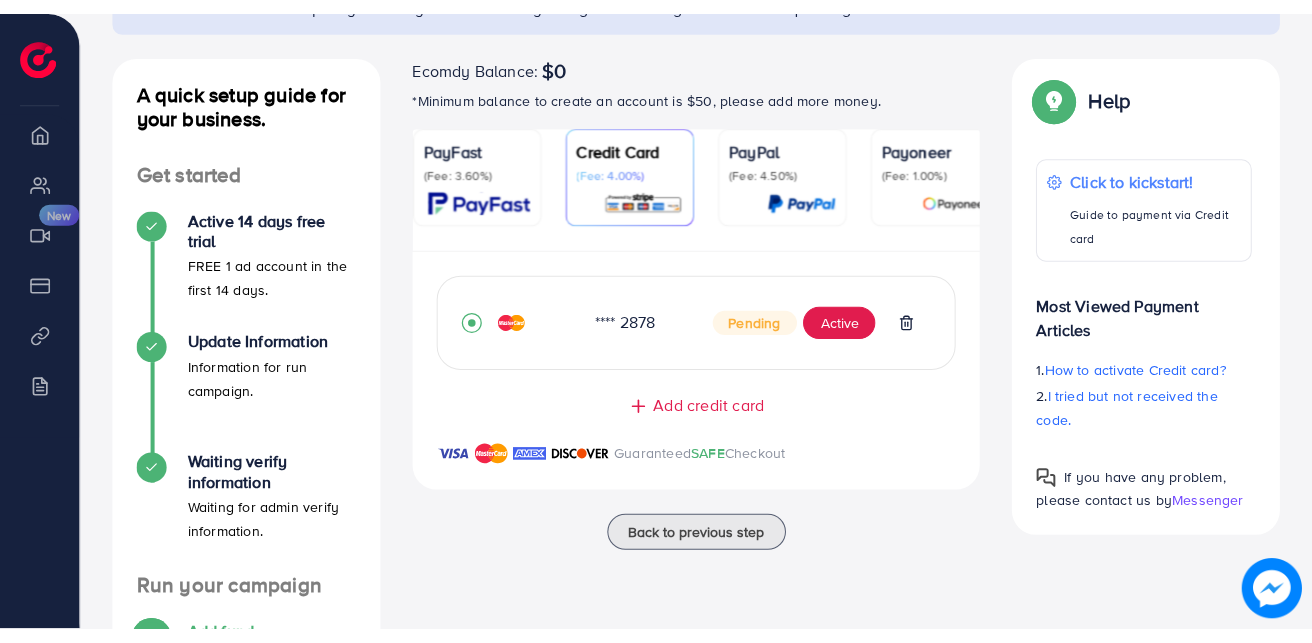 scroll, scrollTop: 184, scrollLeft: 0, axis: vertical 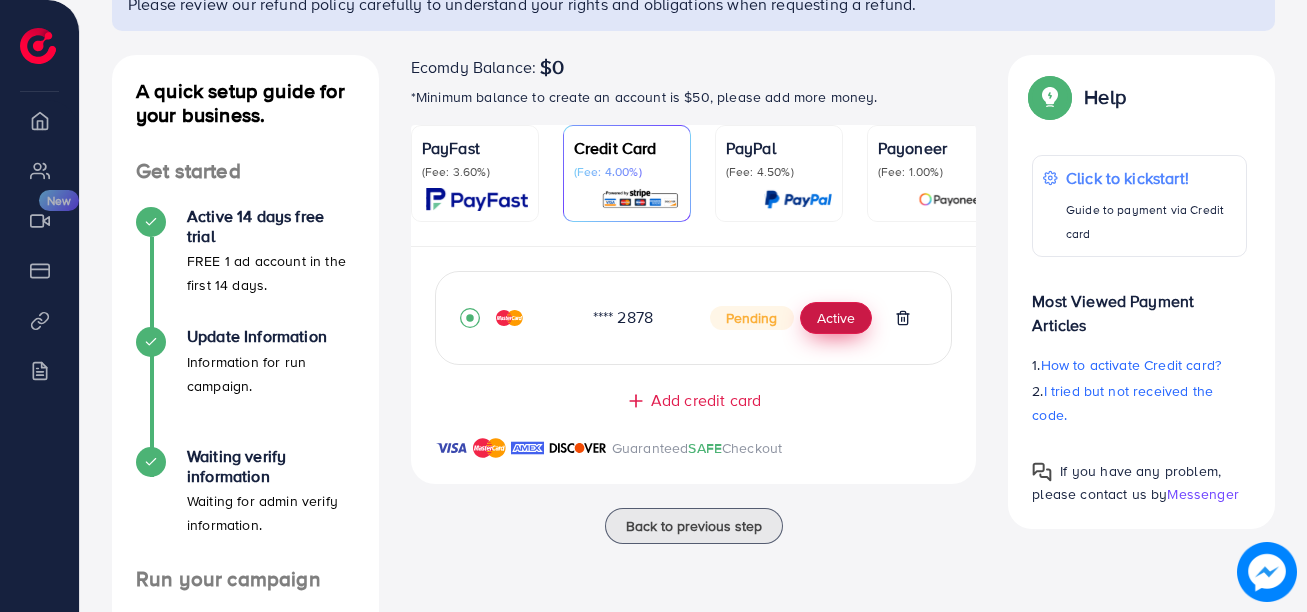 click on "Active" at bounding box center [836, 318] 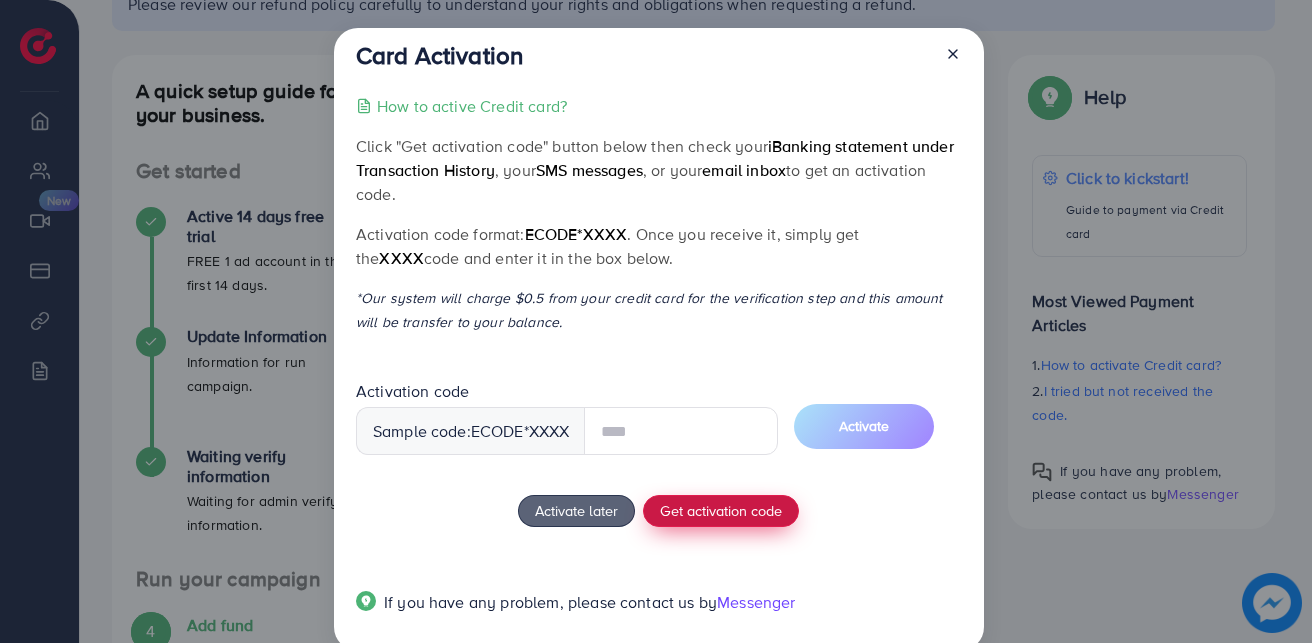 click on "How to active Credit card?   Click "Get activation code" button below then check your  iBanking statement under Transaction History , your  SMS messages , or your  email inbox  to get an activation code.   Activation code format:  ecode*XXXX . Once you receive it, simply get the  XXXX  code and enter it in the box below.   *Our system will charge $0.5 from your credit card for the verification step and this amount will be transfer to your balance.   Activation code   Sample code:  ecode *XXXX   Activate   Activate later   Get activation code   If you have any problem, please contact us by   Messenger" at bounding box center [658, 366] 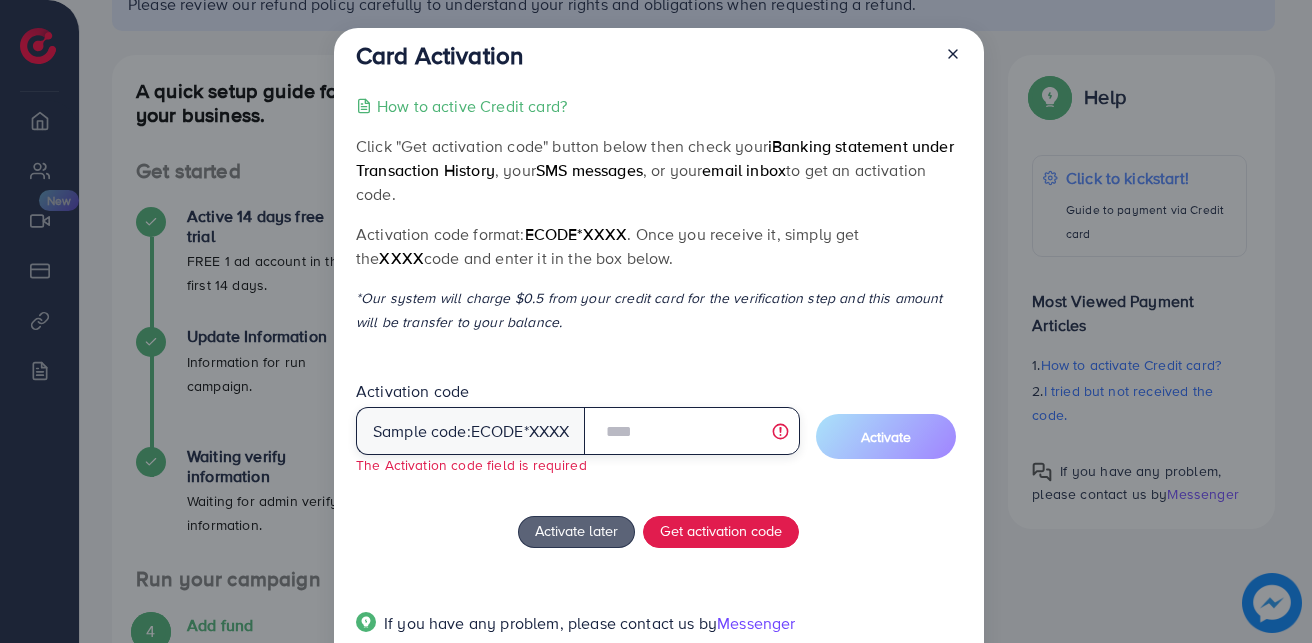 click at bounding box center [691, 431] 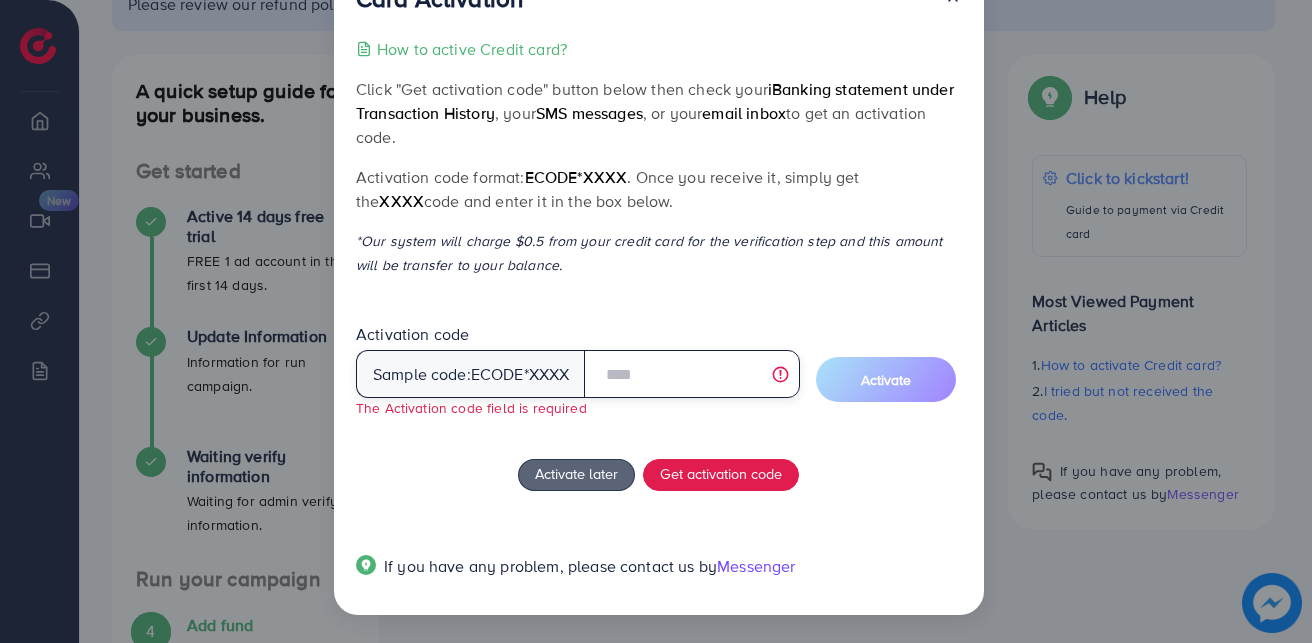 click at bounding box center (691, 374) 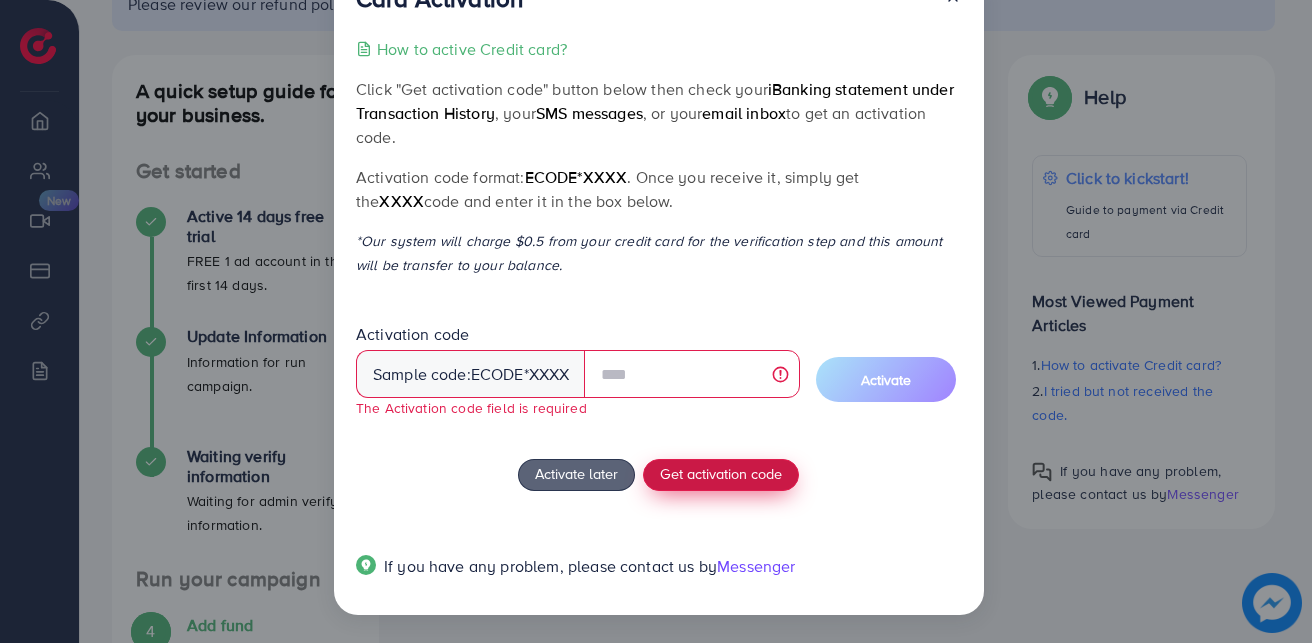 click on "Get activation code" at bounding box center (721, 473) 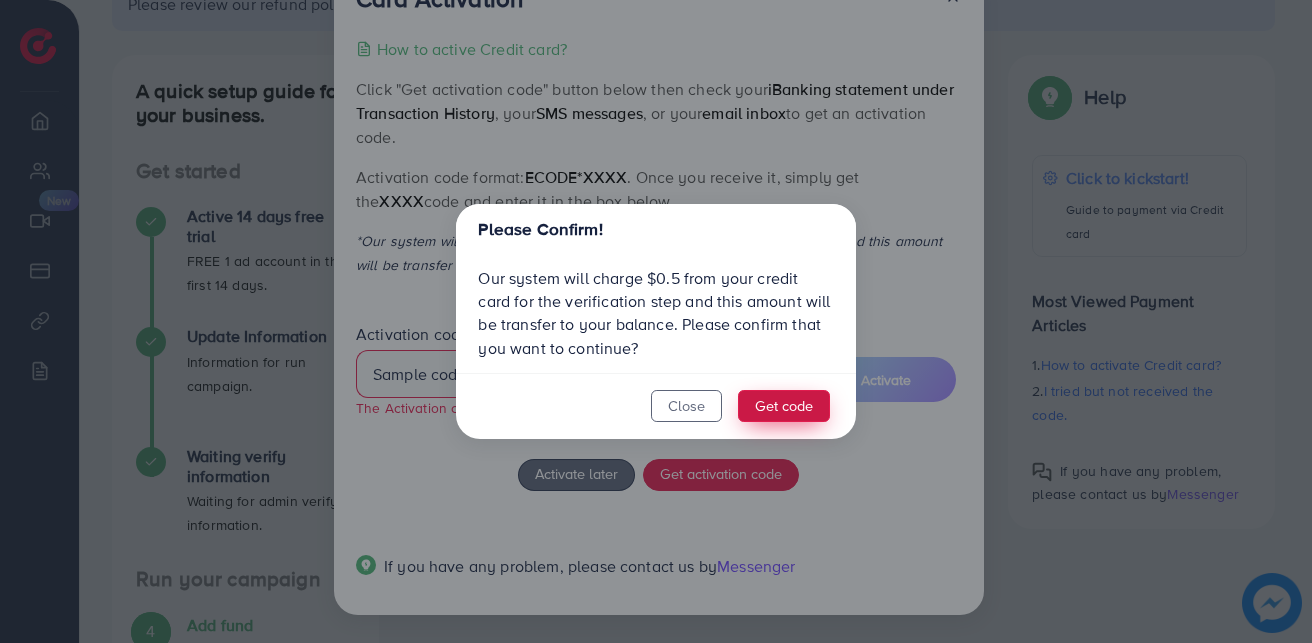 click on "Get code" at bounding box center (784, 406) 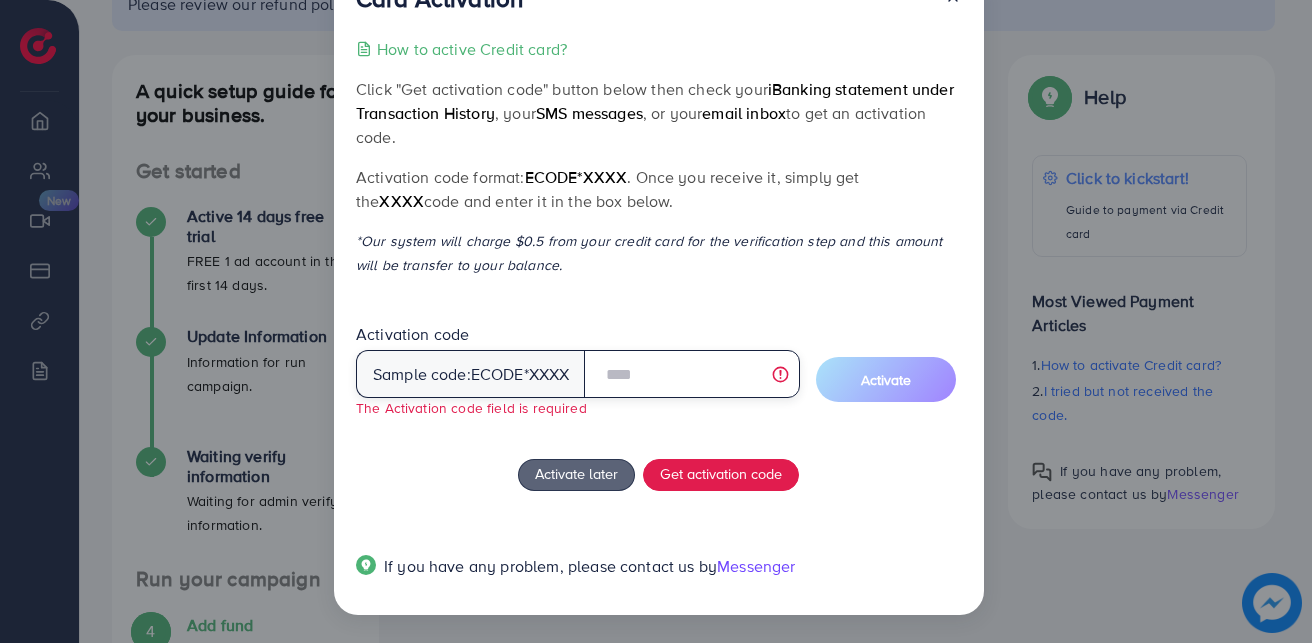 click at bounding box center [691, 374] 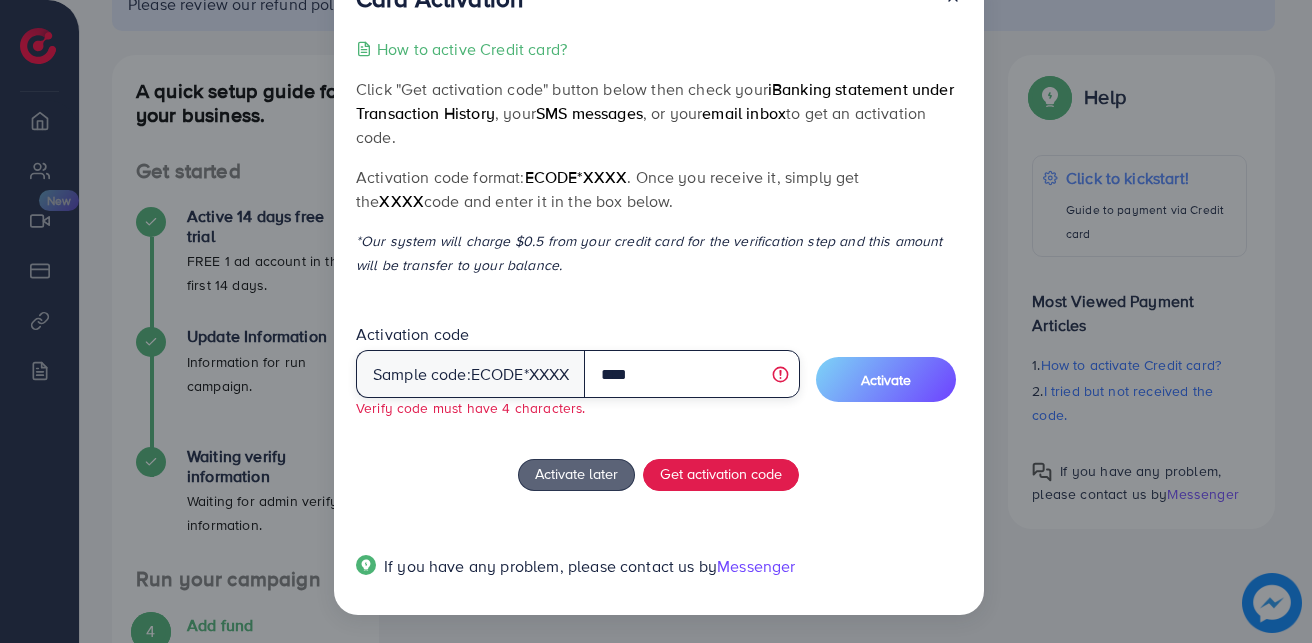 scroll, scrollTop: 36, scrollLeft: 0, axis: vertical 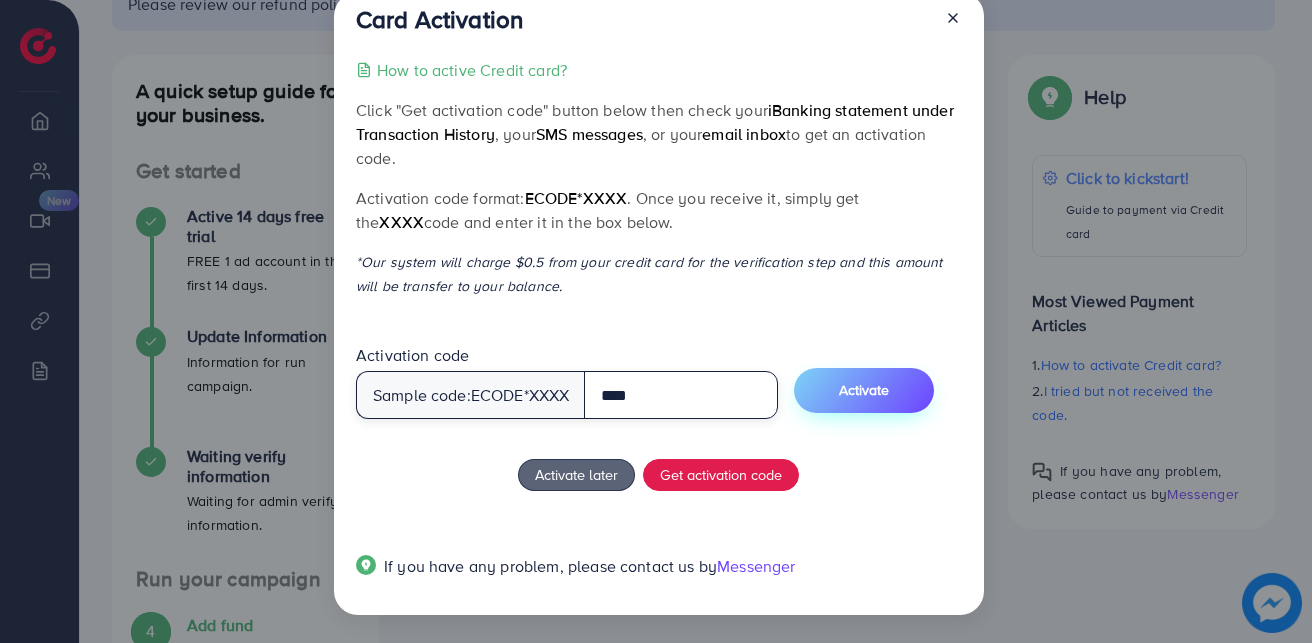 type on "****" 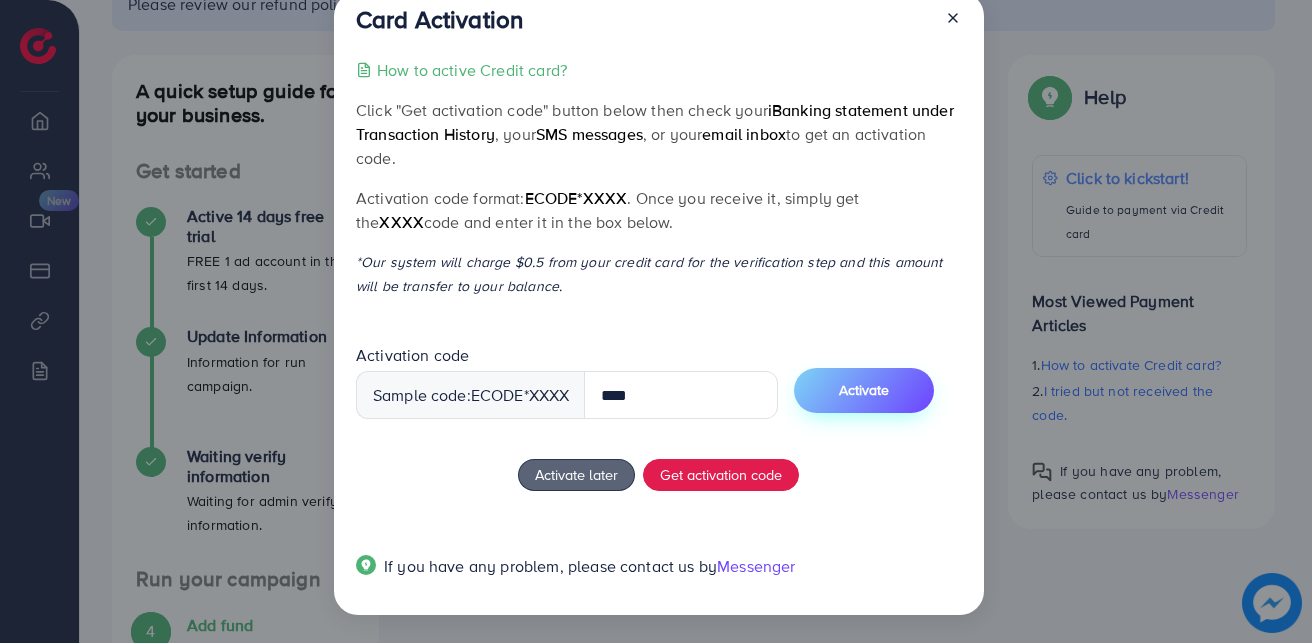 click on "Activate" at bounding box center (864, 390) 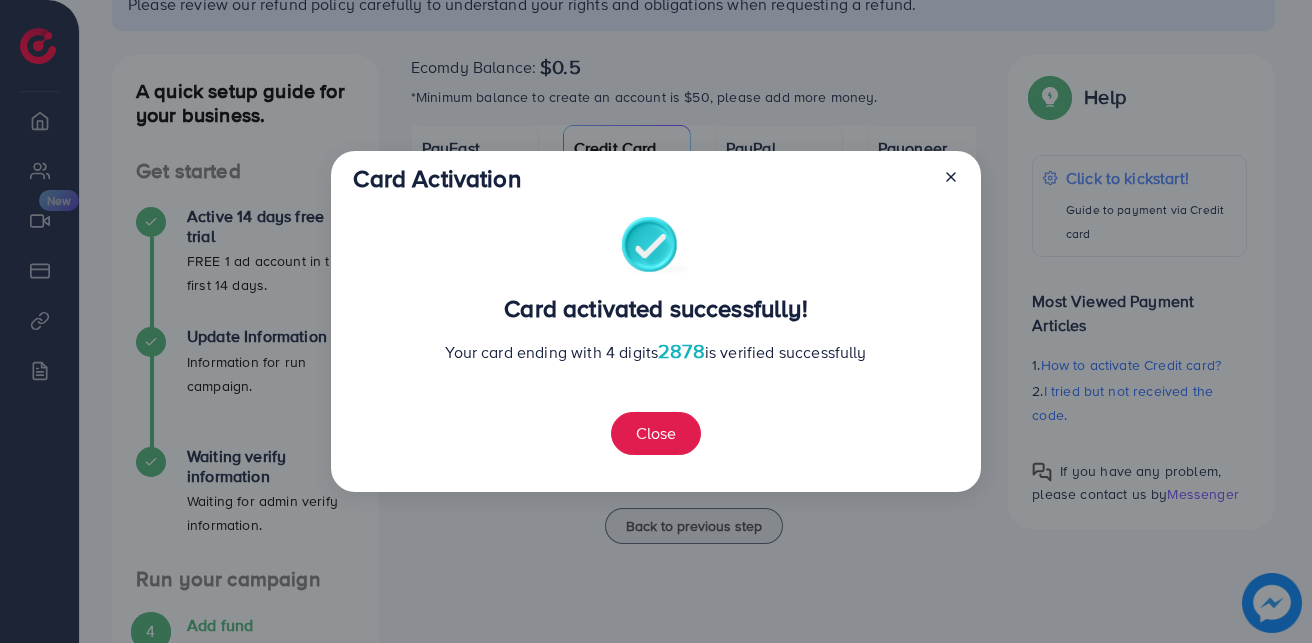 scroll, scrollTop: 0, scrollLeft: 0, axis: both 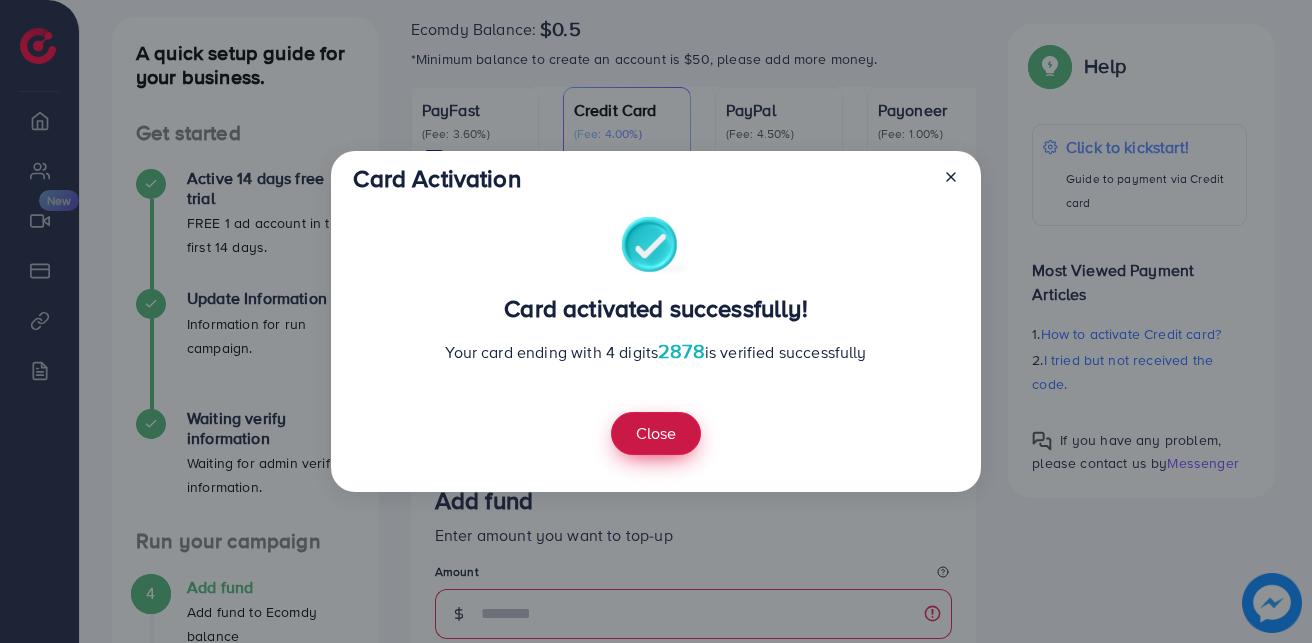 click on "Close" at bounding box center (656, 433) 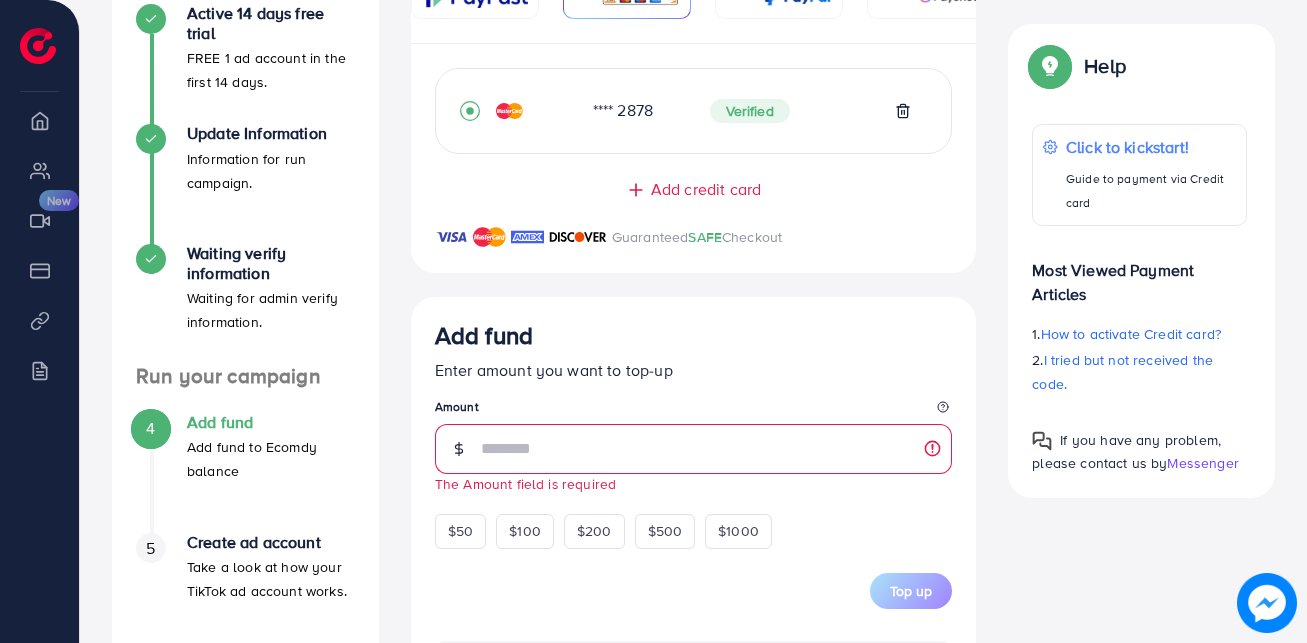 scroll, scrollTop: 422, scrollLeft: 0, axis: vertical 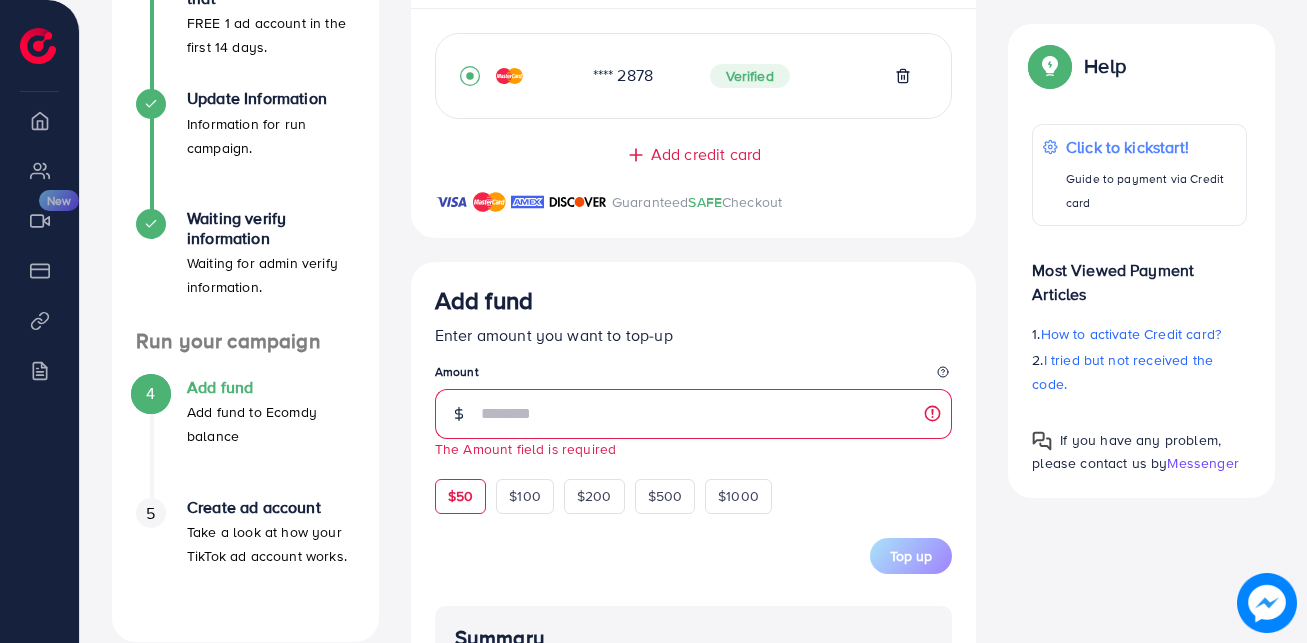 click on "$50" at bounding box center [460, 496] 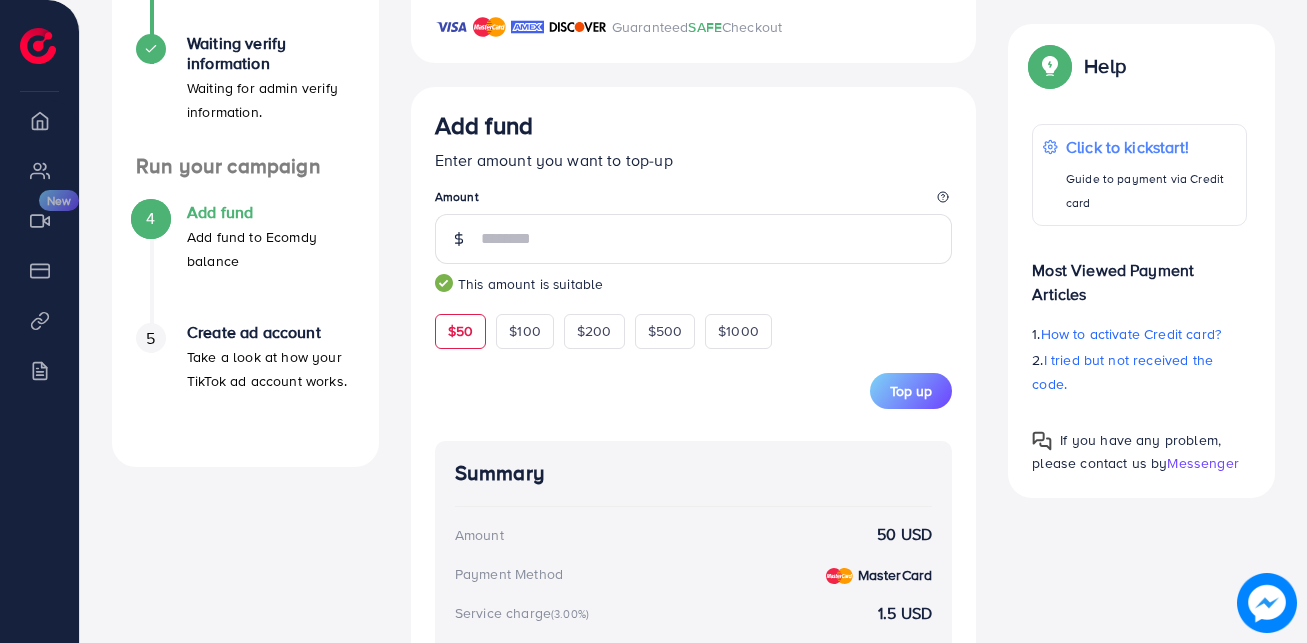 scroll, scrollTop: 475, scrollLeft: 0, axis: vertical 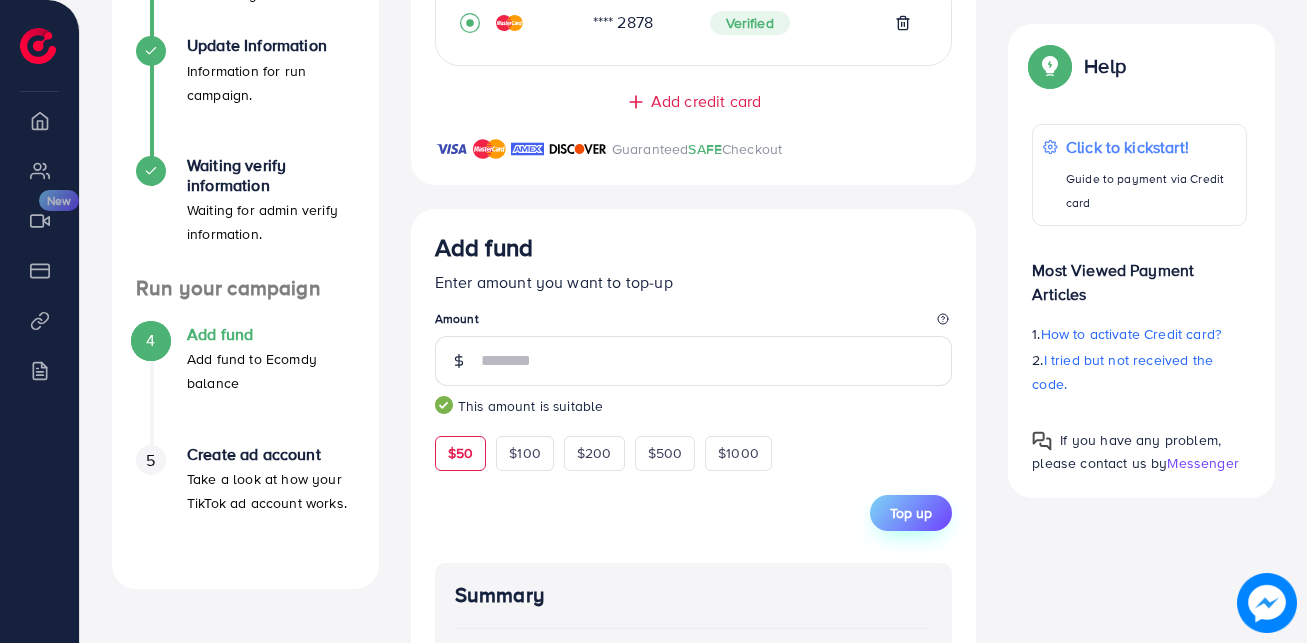click on "Top up" at bounding box center (911, 513) 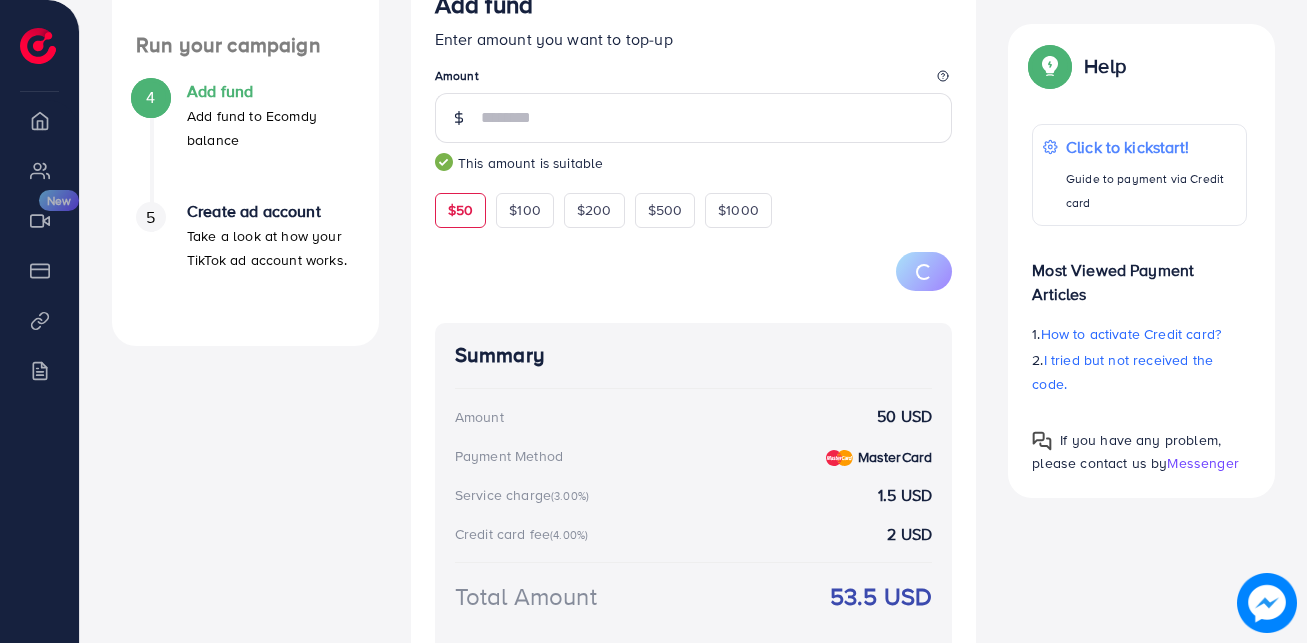 scroll, scrollTop: 878, scrollLeft: 0, axis: vertical 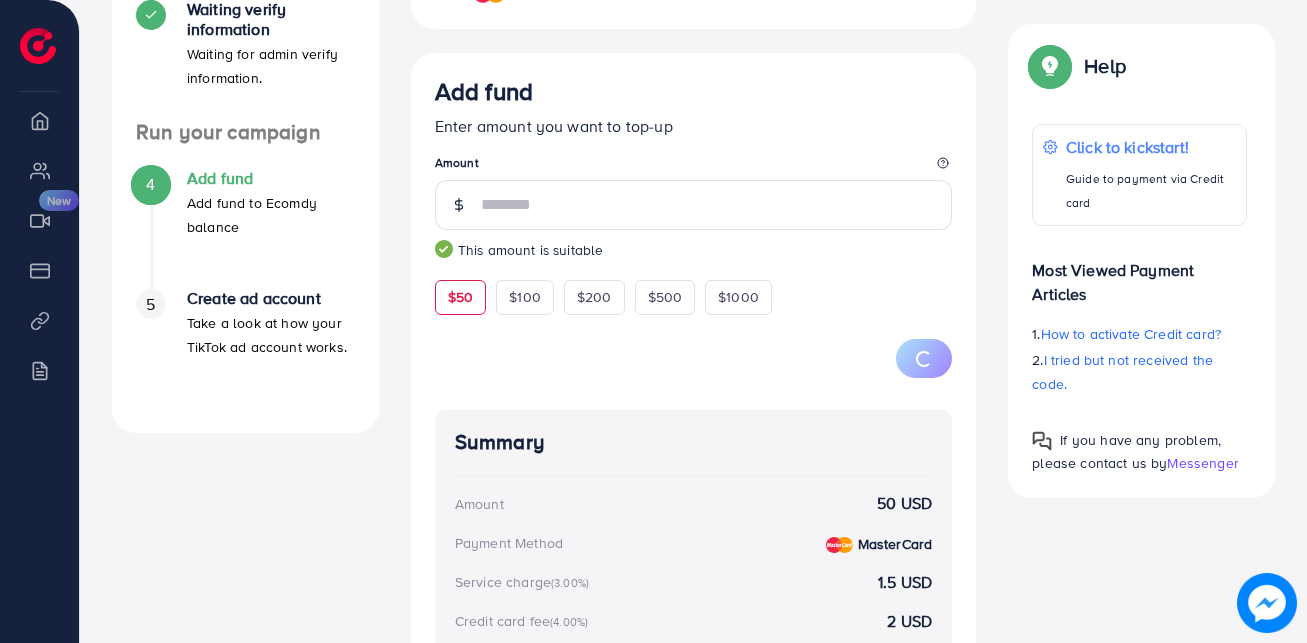type 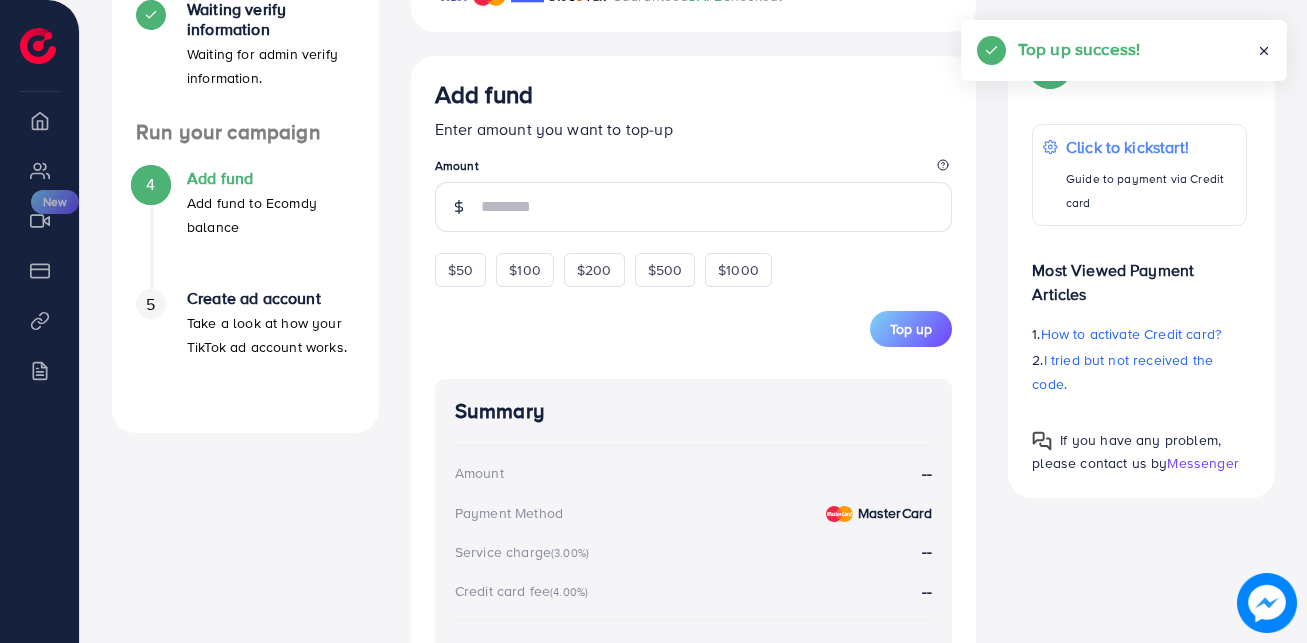scroll, scrollTop: 578, scrollLeft: 0, axis: vertical 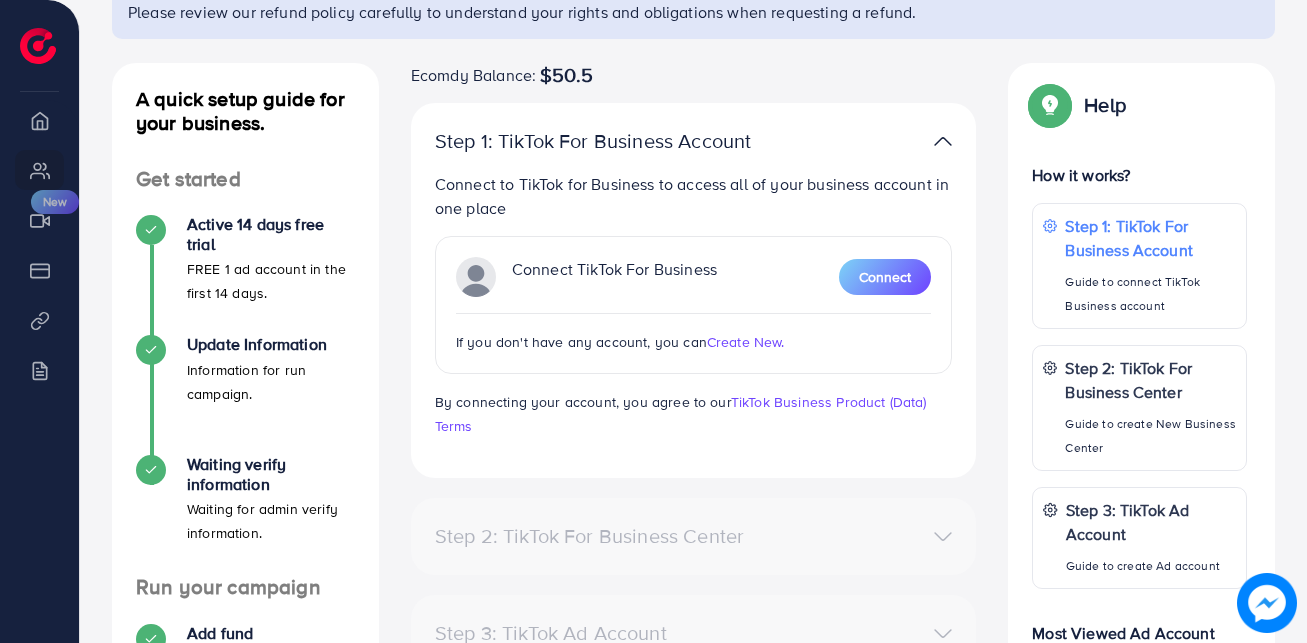 click on "Create New." at bounding box center (746, 342) 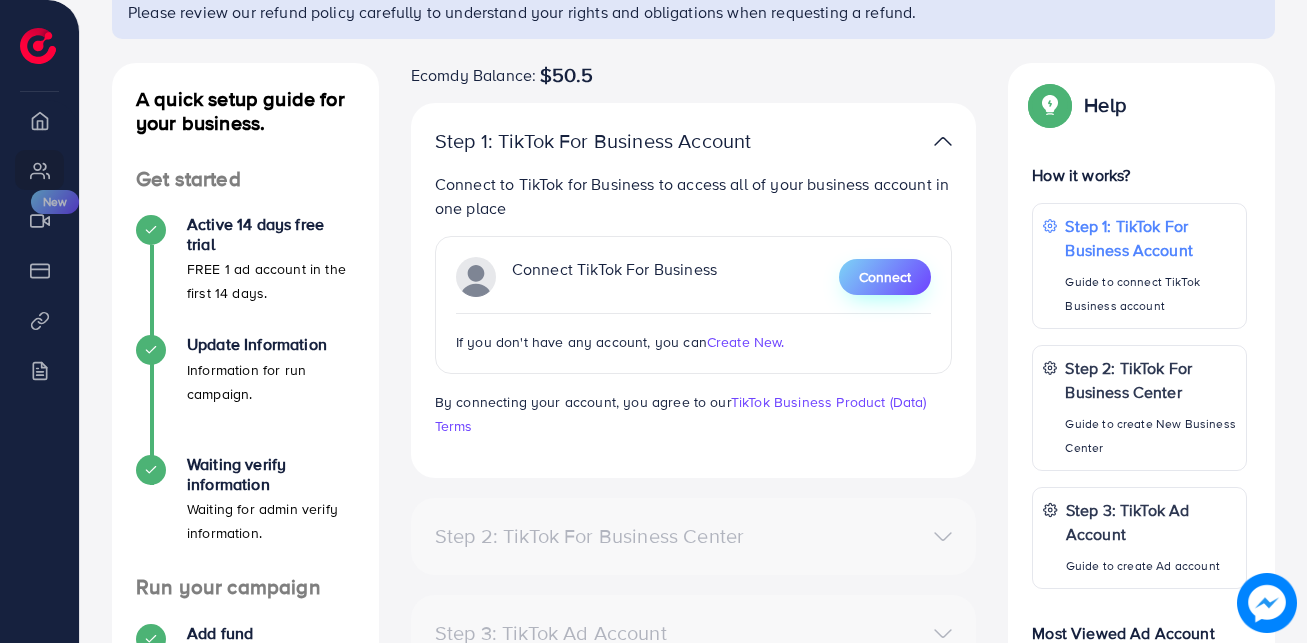 click on "Connect" at bounding box center (885, 277) 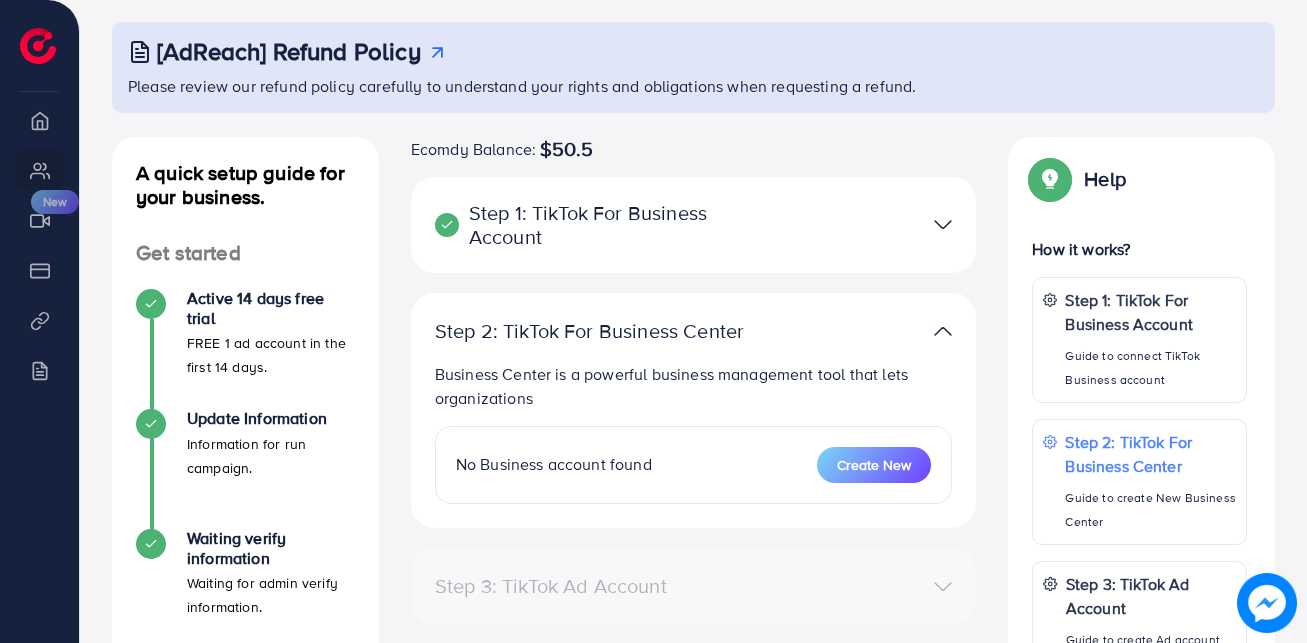 scroll, scrollTop: 76, scrollLeft: 0, axis: vertical 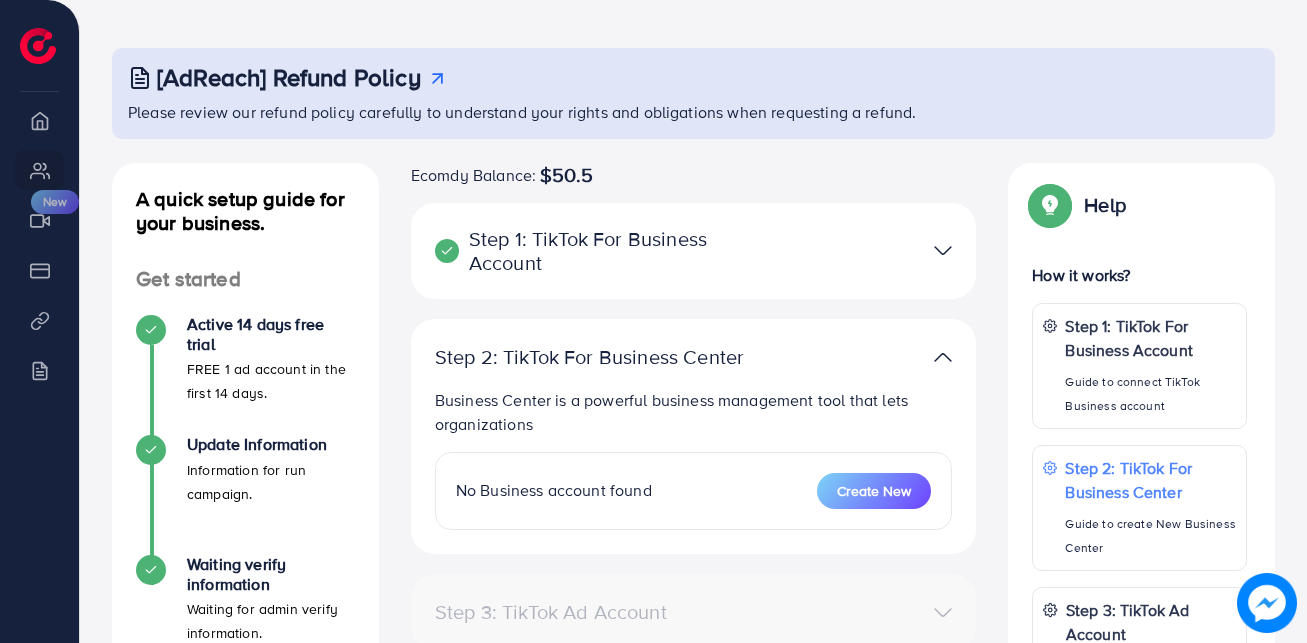 click at bounding box center (876, 250) 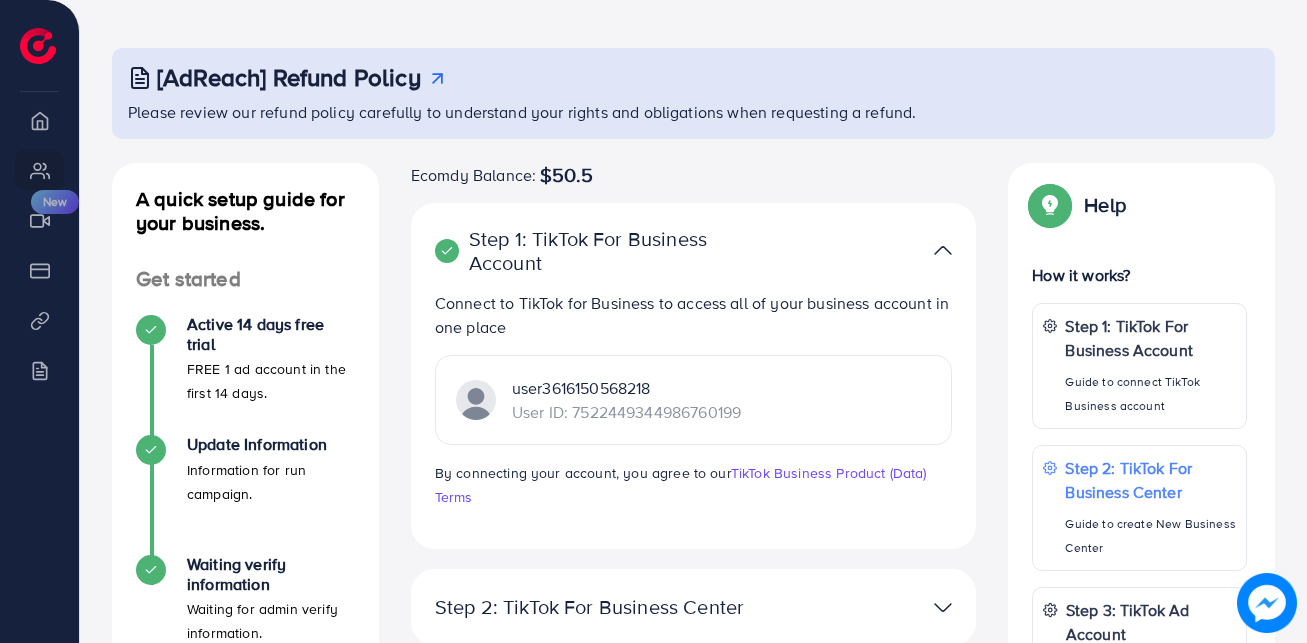 click on "User ID: 7522449344986760199" at bounding box center (626, 412) 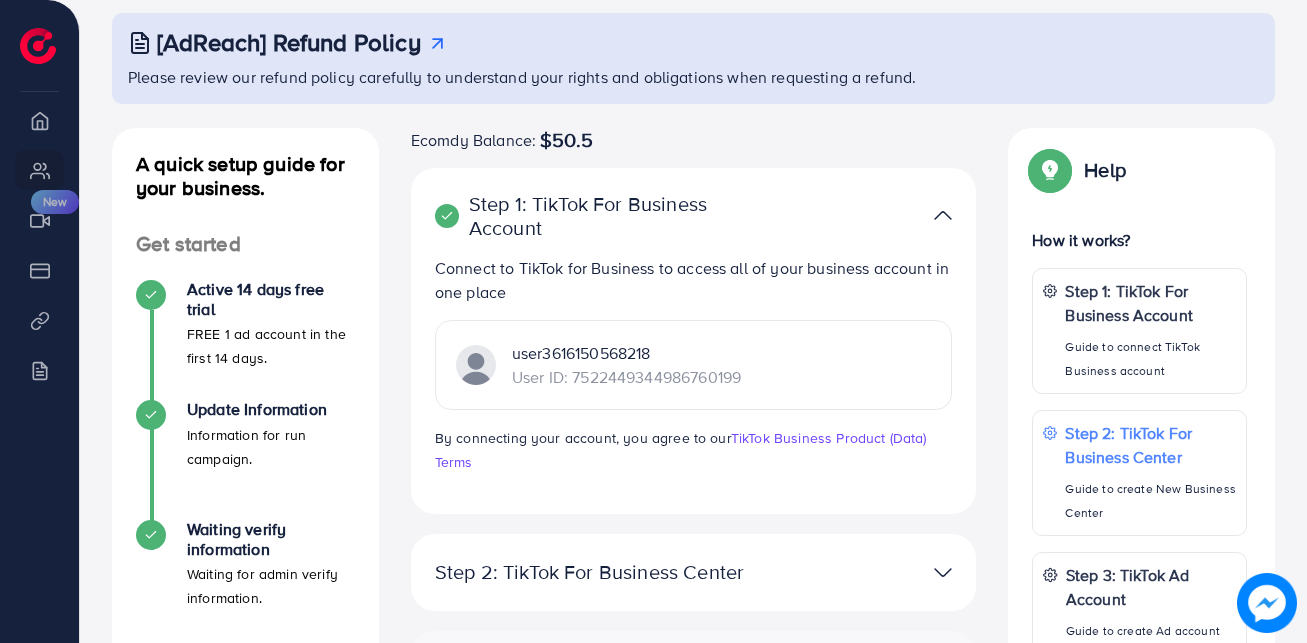 scroll, scrollTop: 76, scrollLeft: 0, axis: vertical 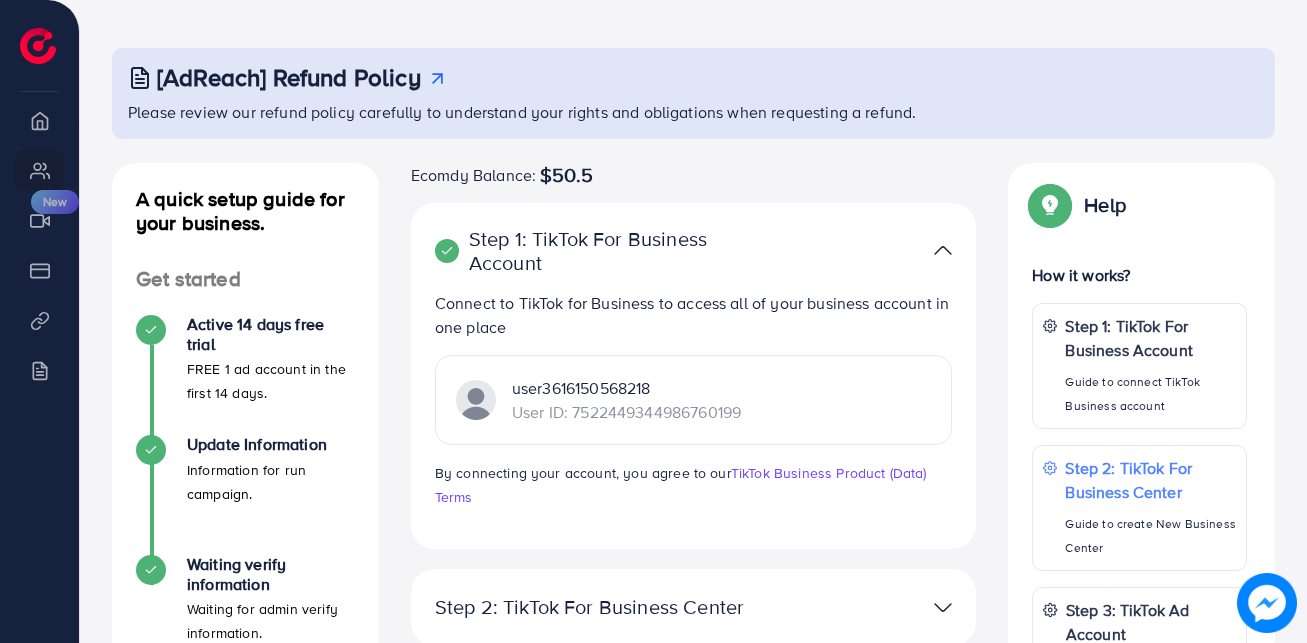 click at bounding box center [943, 250] 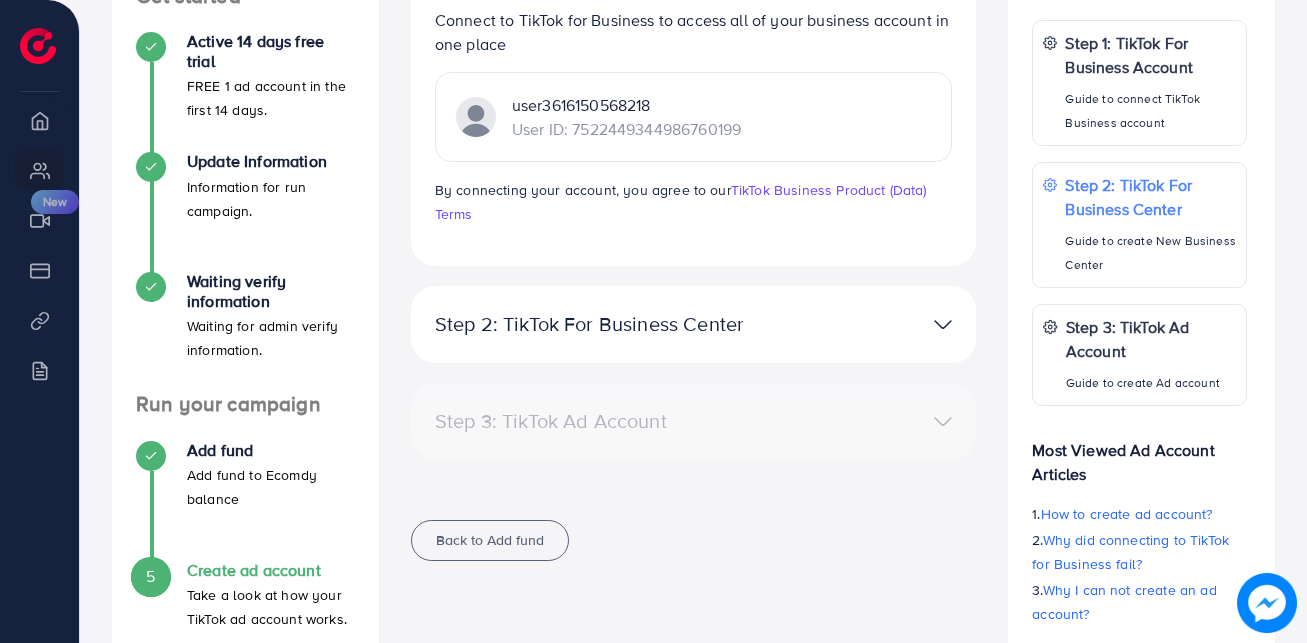 scroll, scrollTop: 376, scrollLeft: 0, axis: vertical 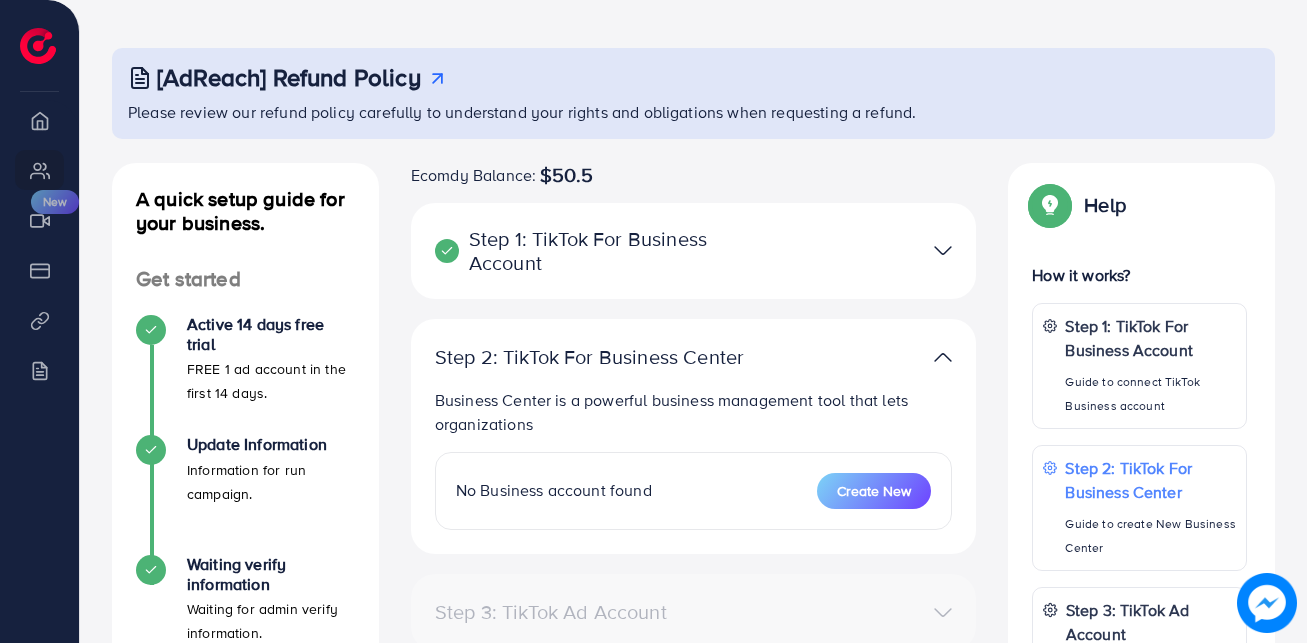 click at bounding box center (943, 250) 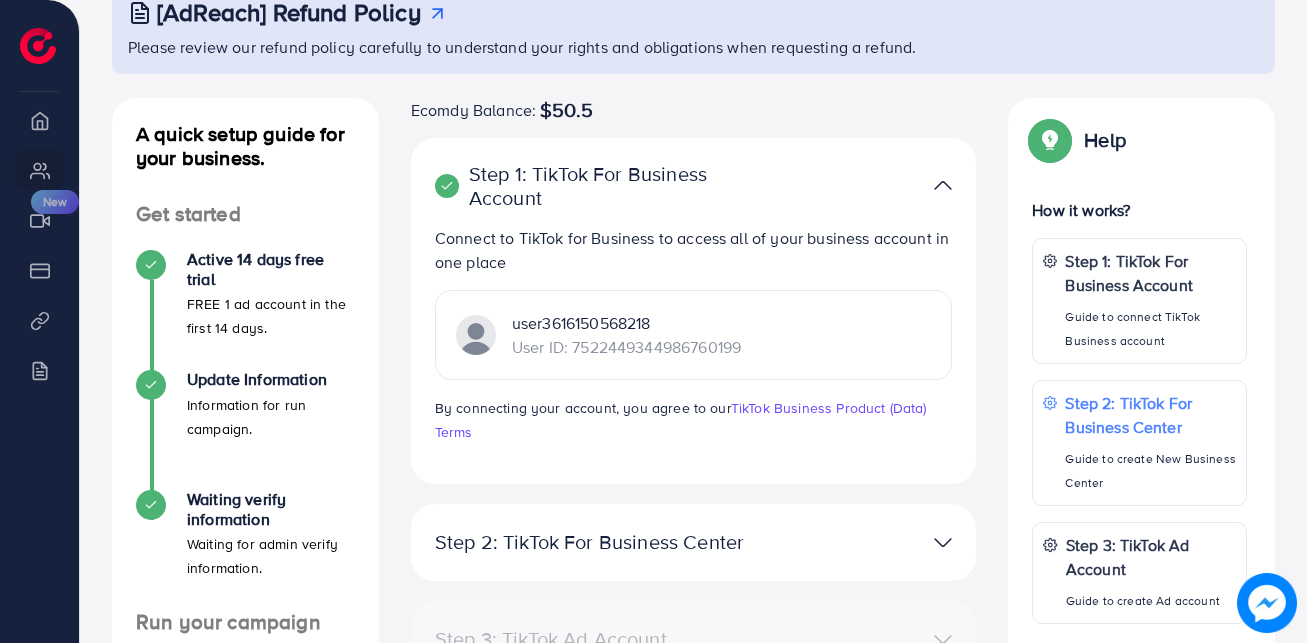 scroll, scrollTop: 176, scrollLeft: 0, axis: vertical 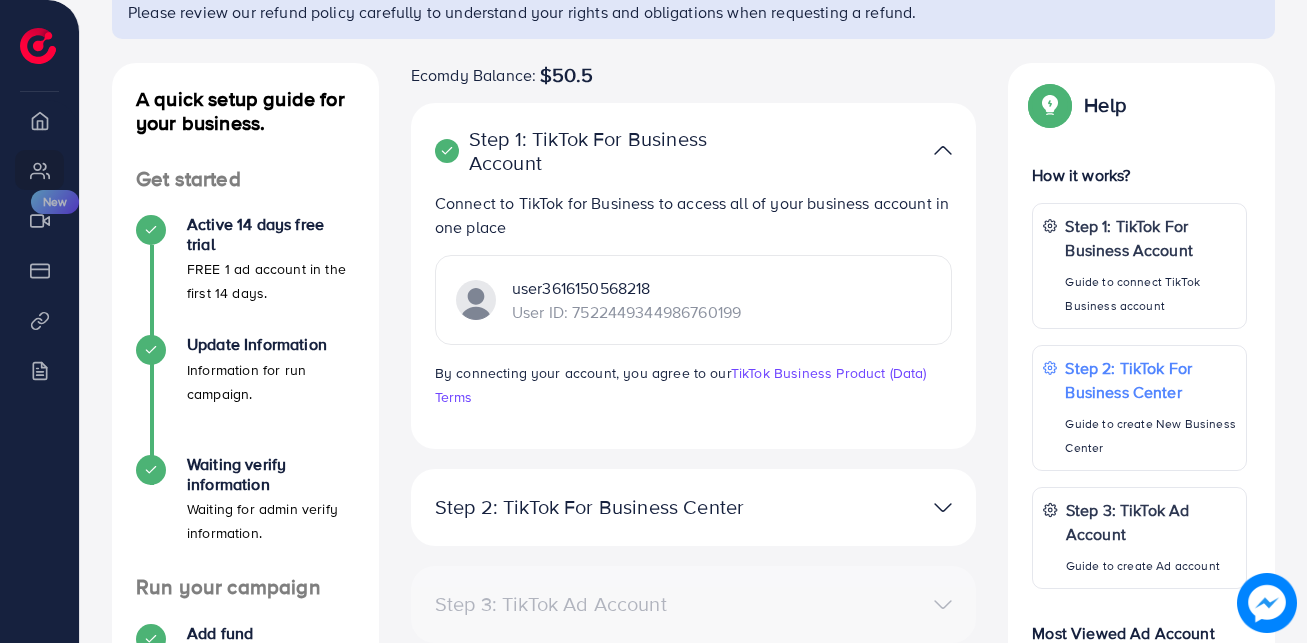 click at bounding box center (876, 150) 